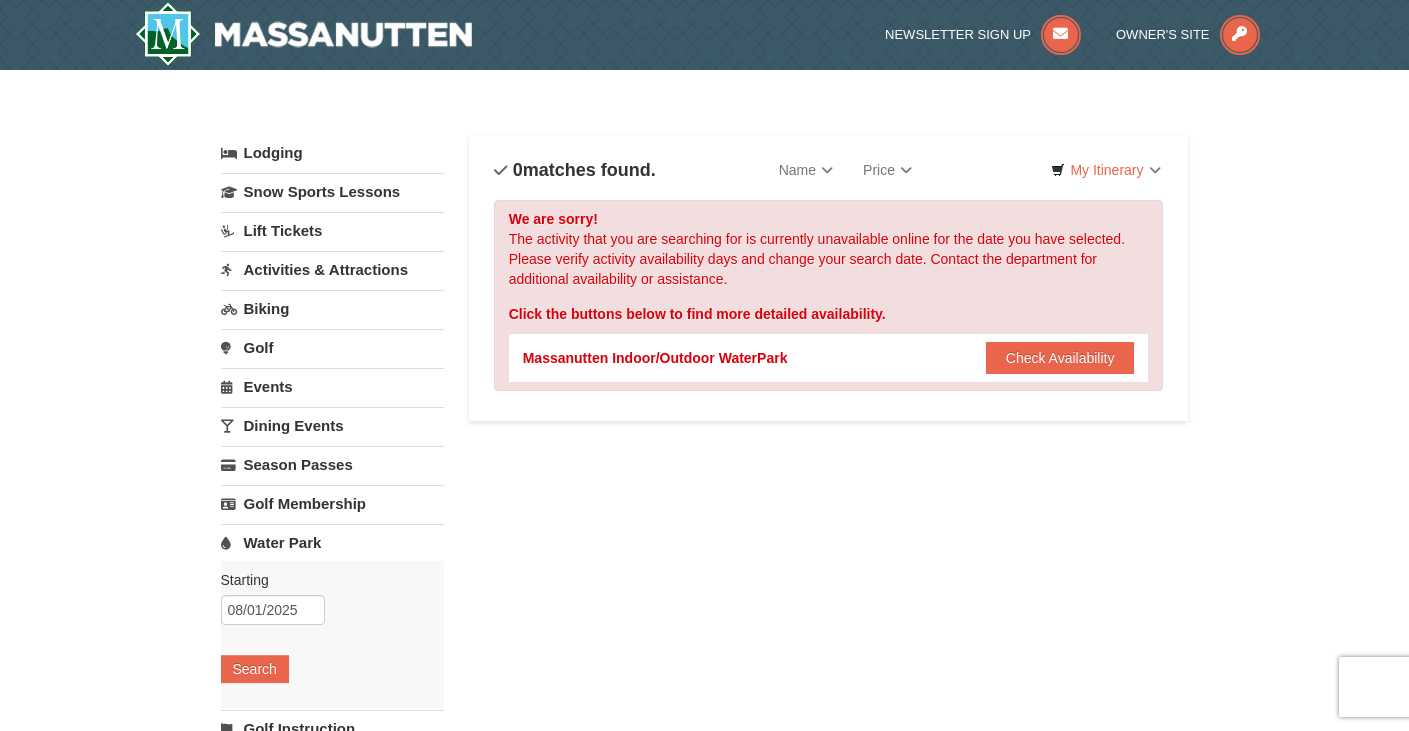 scroll, scrollTop: 0, scrollLeft: 0, axis: both 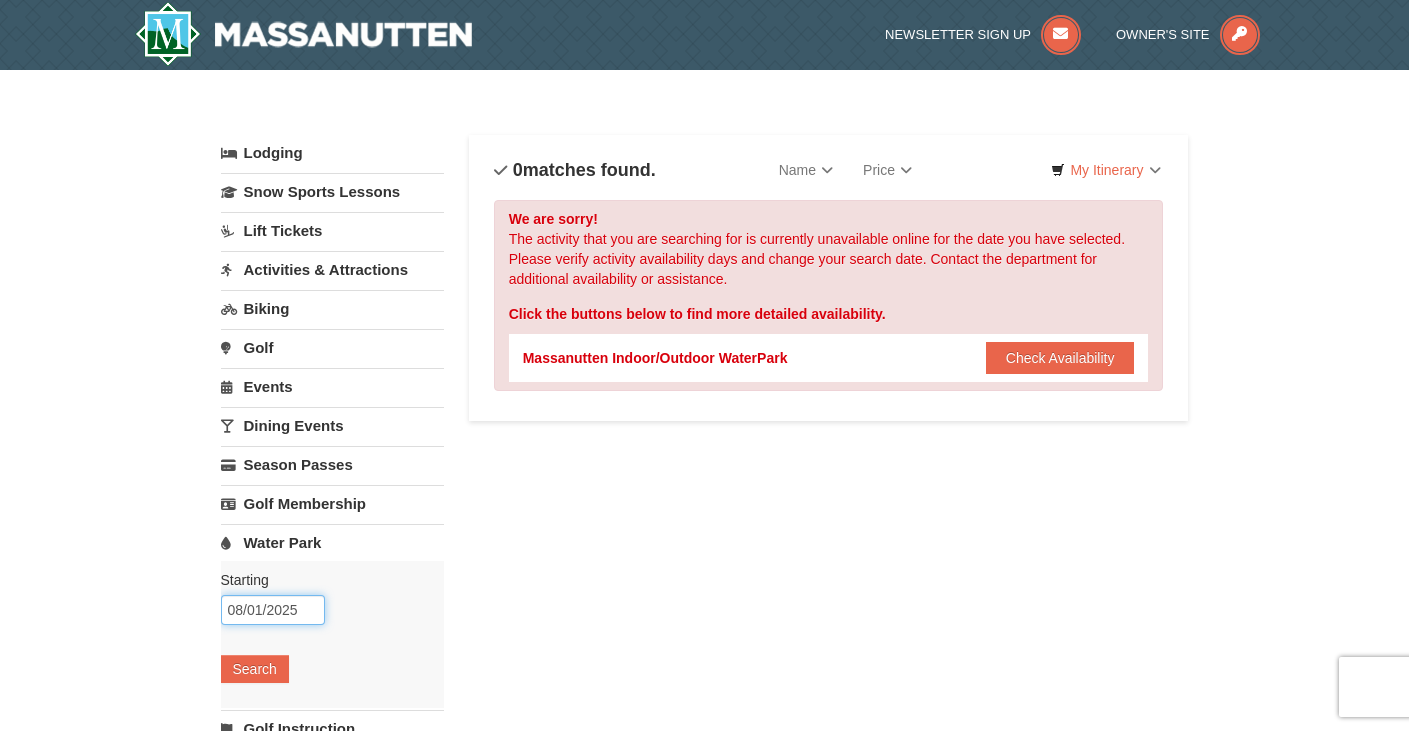 click on "08/01/2025" at bounding box center [273, 610] 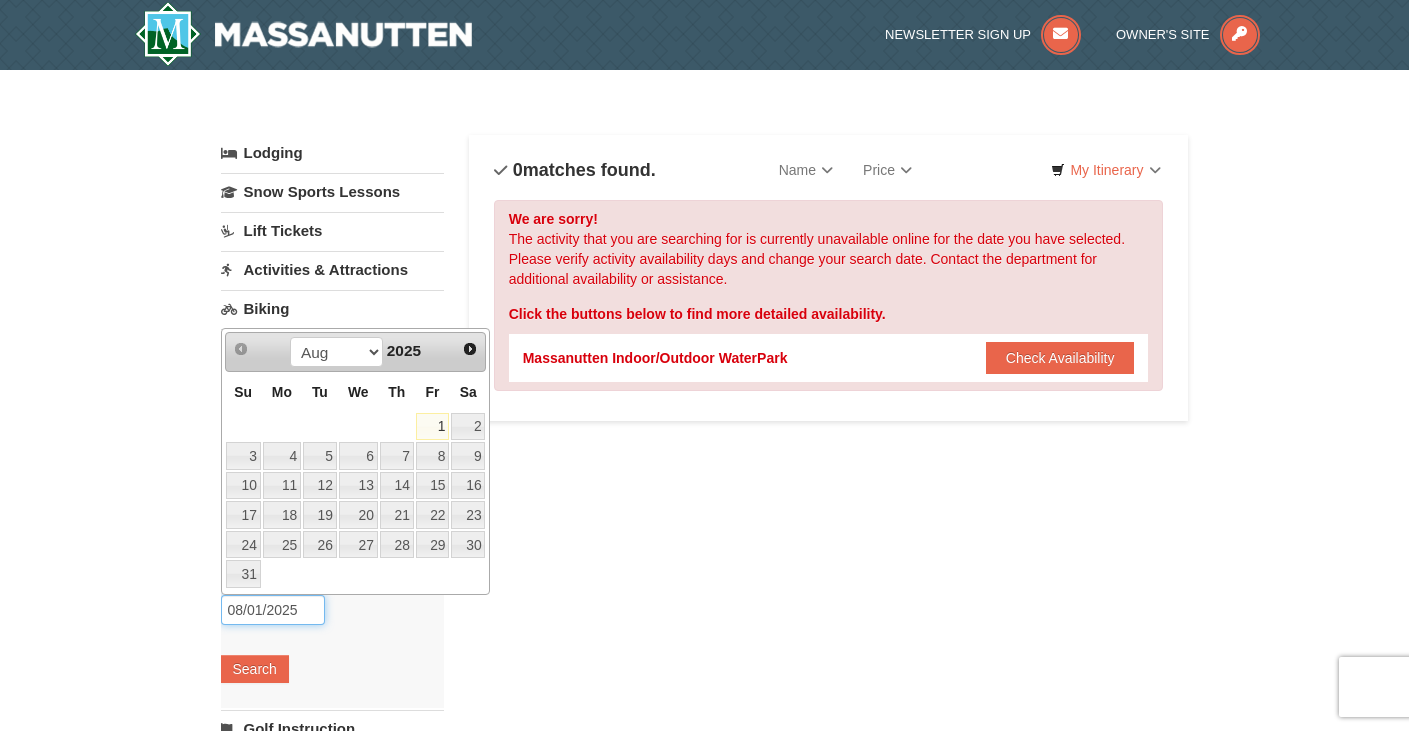 click on "08/01/2025" at bounding box center [273, 610] 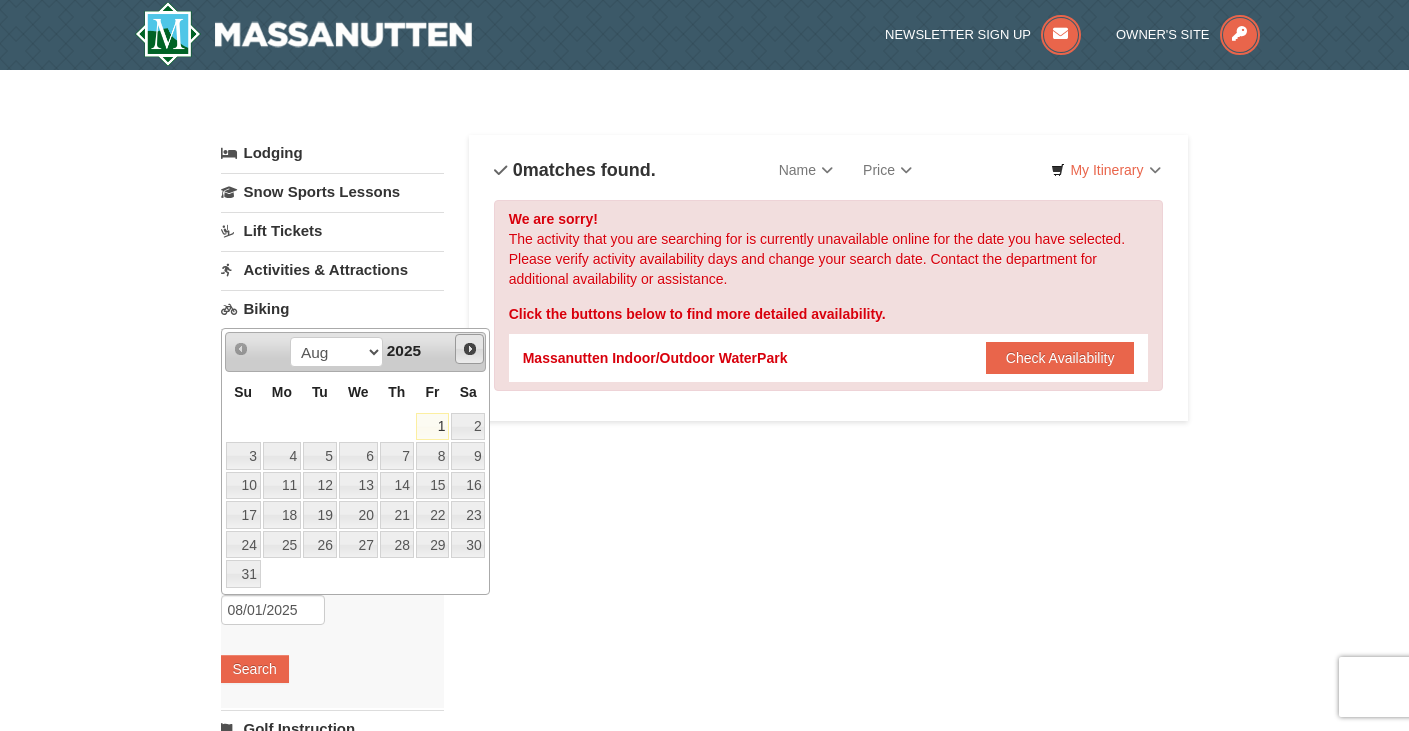 click on "Next" at bounding box center [470, 349] 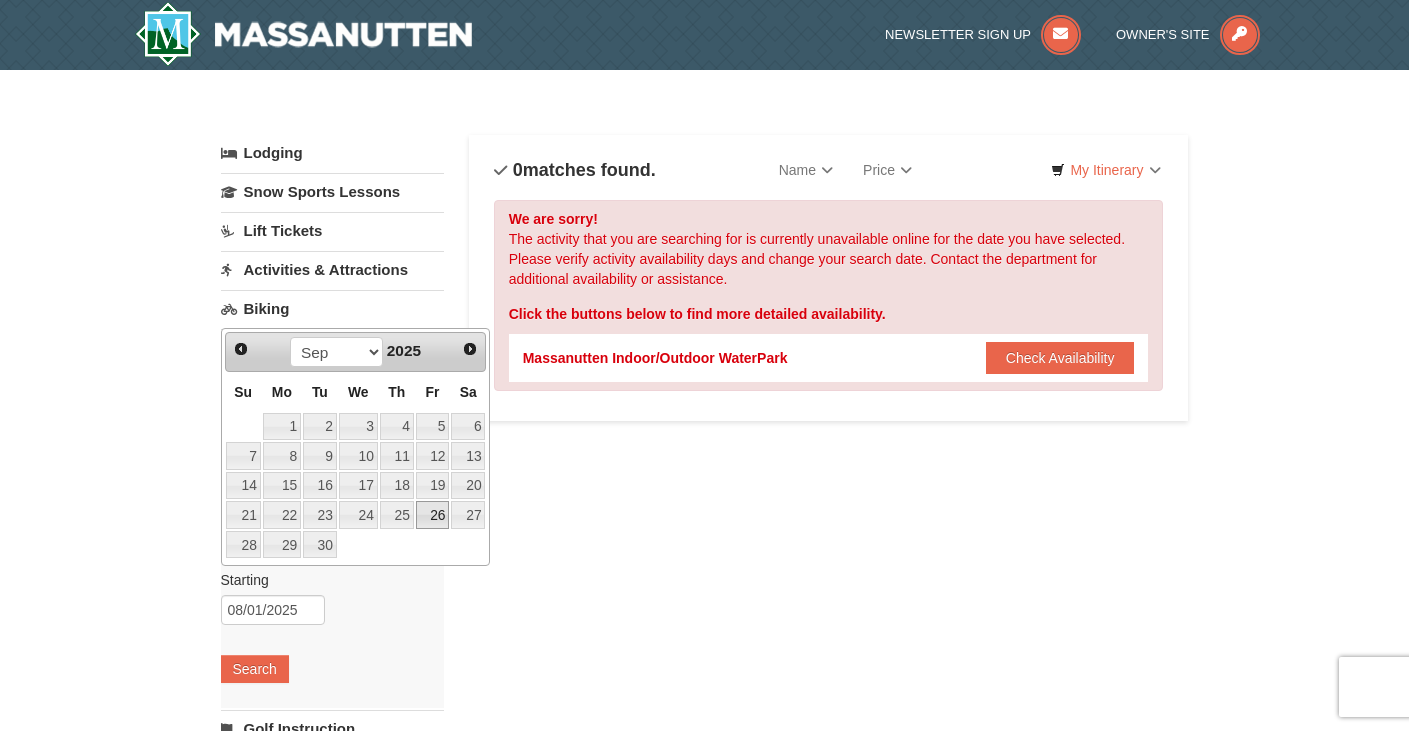 click on "26" at bounding box center [433, 515] 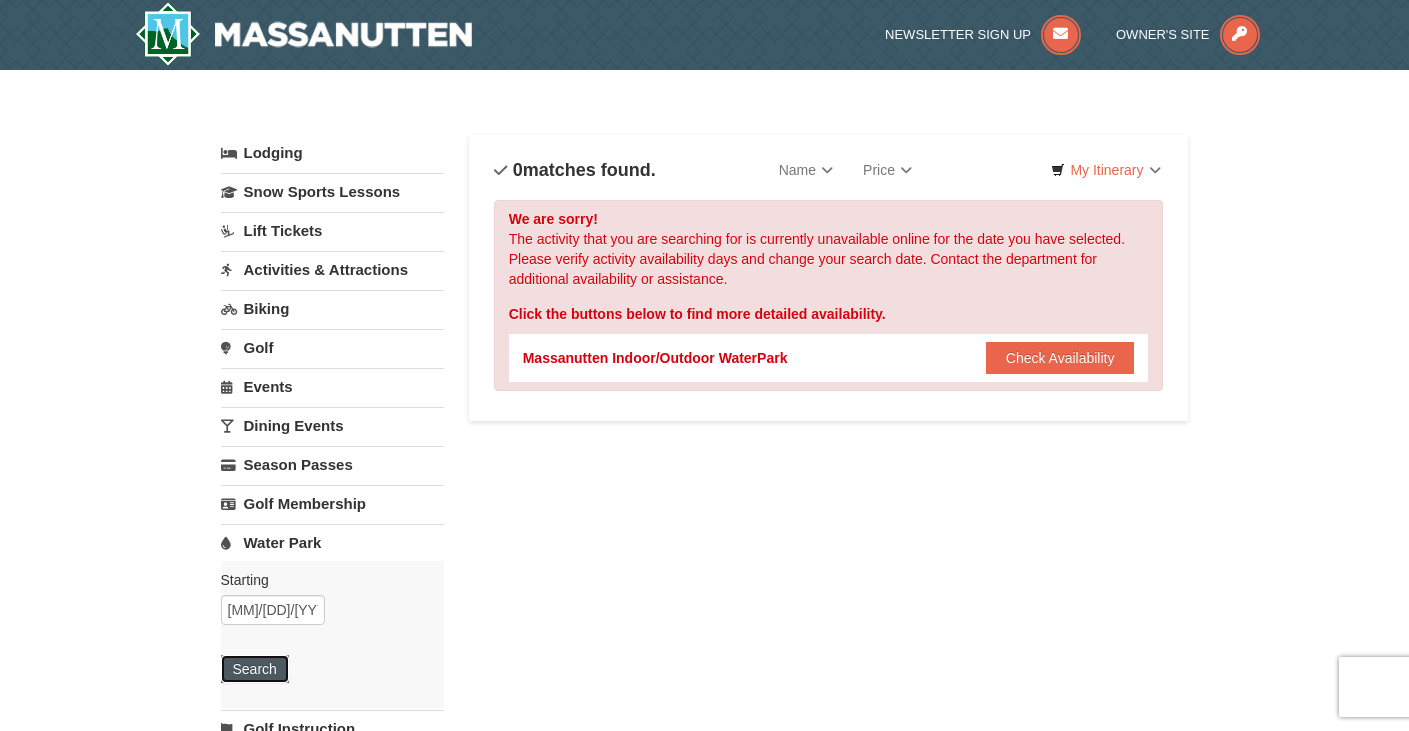 click on "Search" at bounding box center [255, 669] 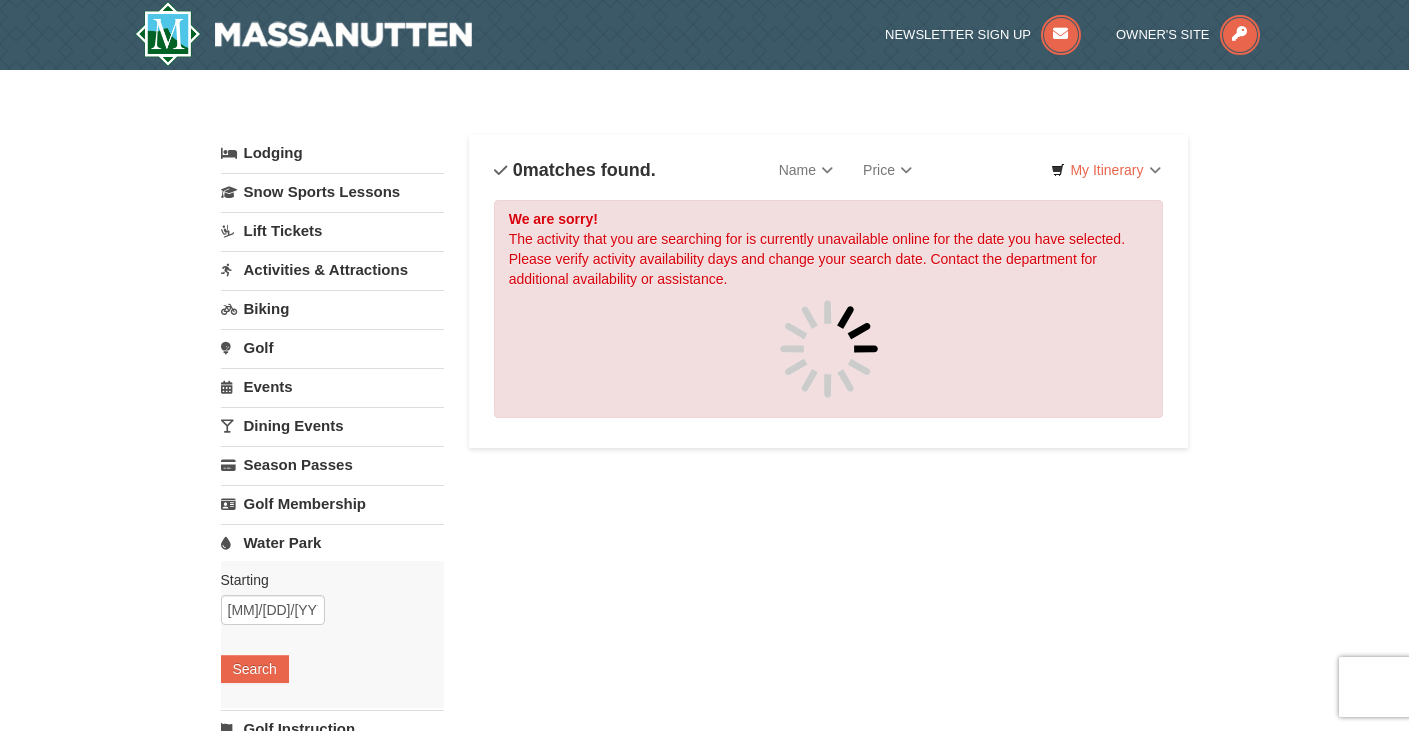 scroll, scrollTop: 0, scrollLeft: 0, axis: both 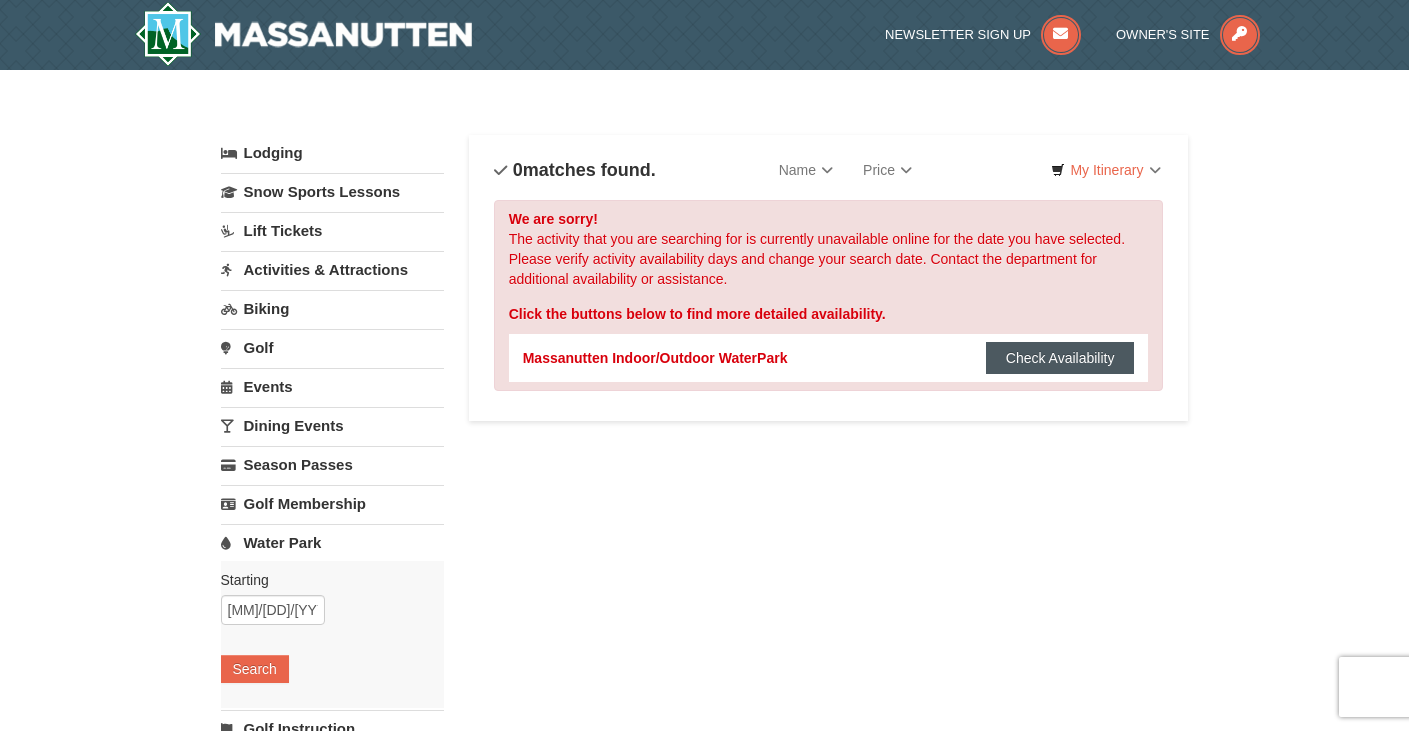 click on "Check Availability" at bounding box center (1060, 358) 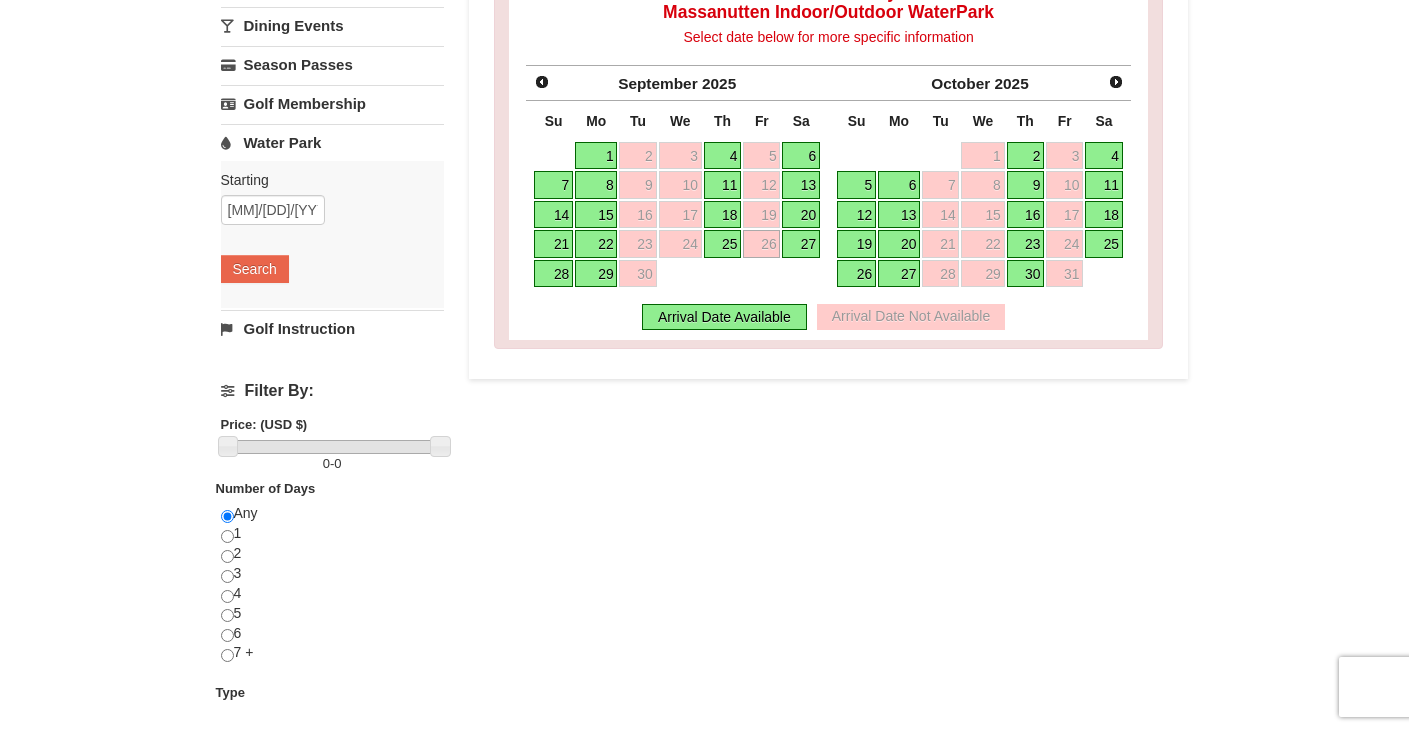 scroll, scrollTop: 300, scrollLeft: 0, axis: vertical 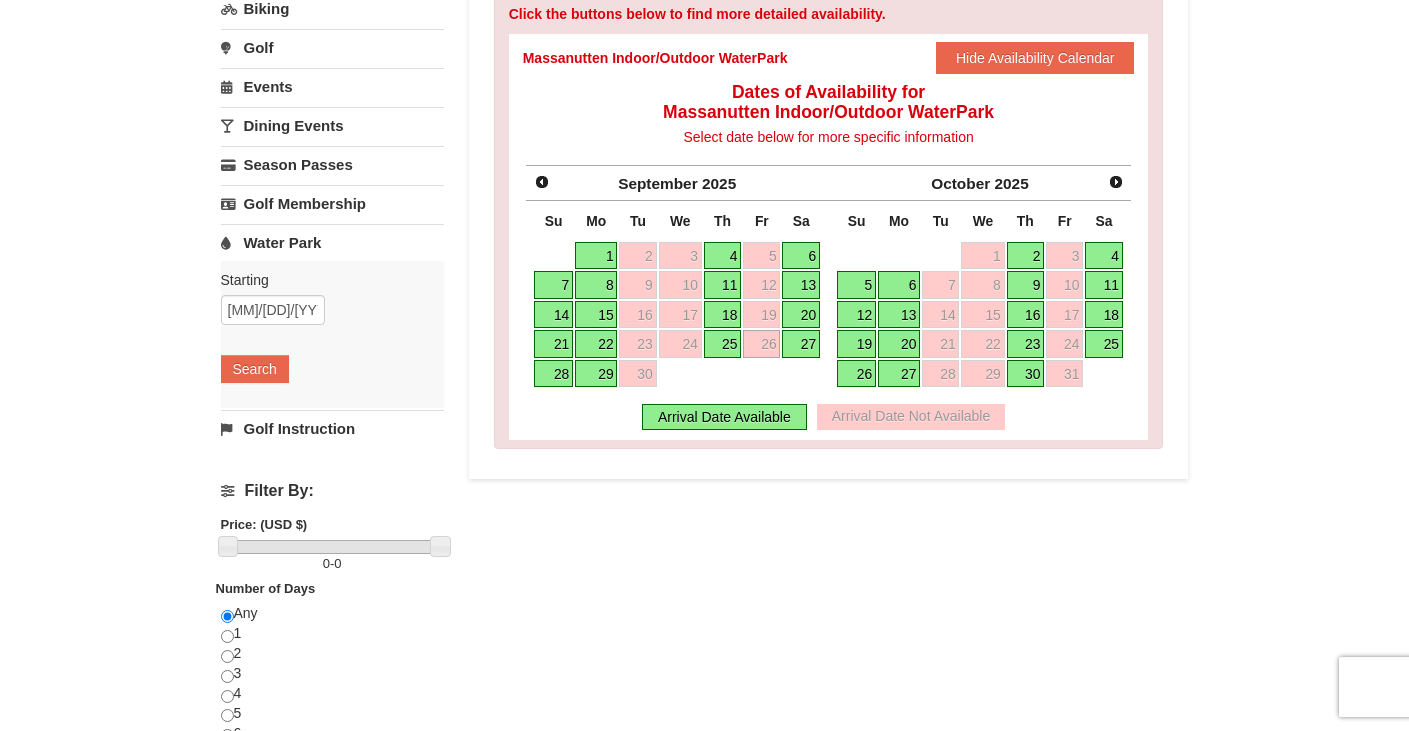 click on "Golf Instruction" at bounding box center (332, 428) 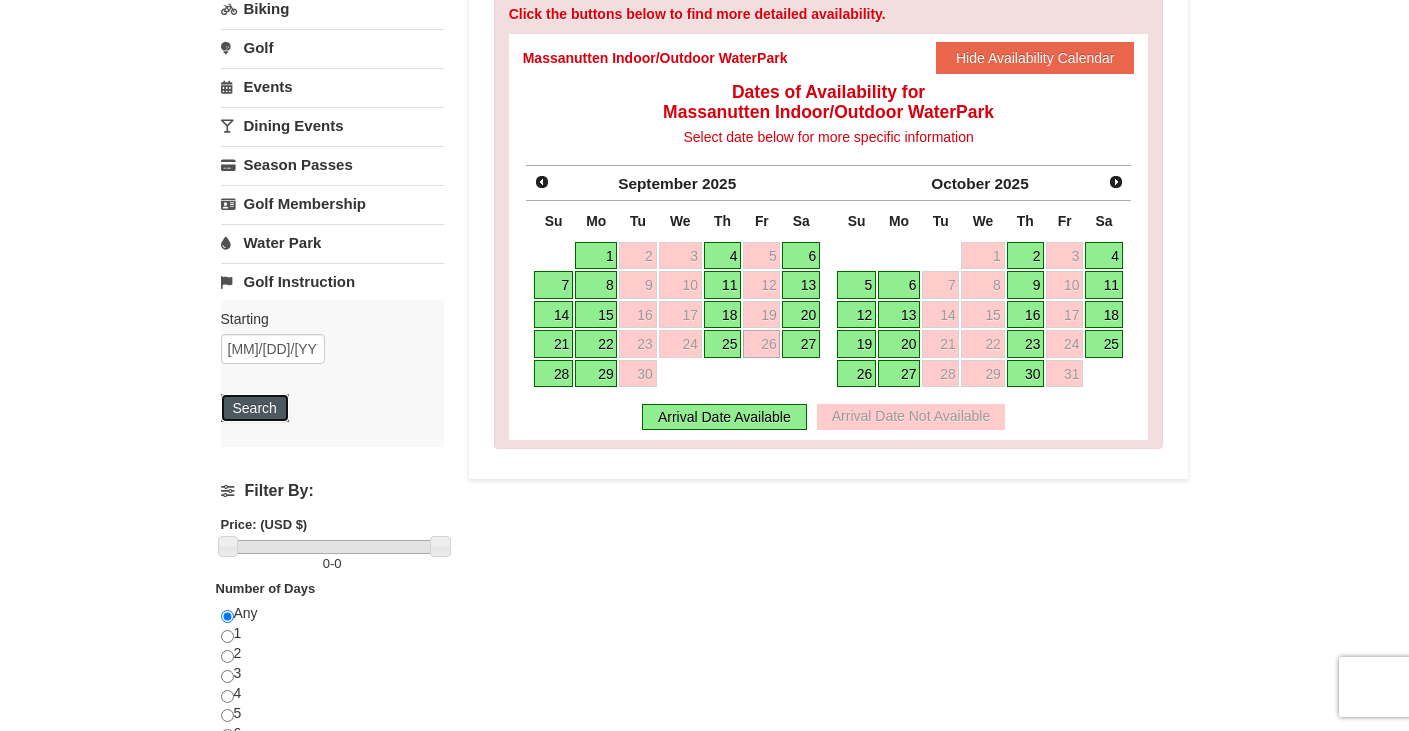 click on "Search" at bounding box center [255, 408] 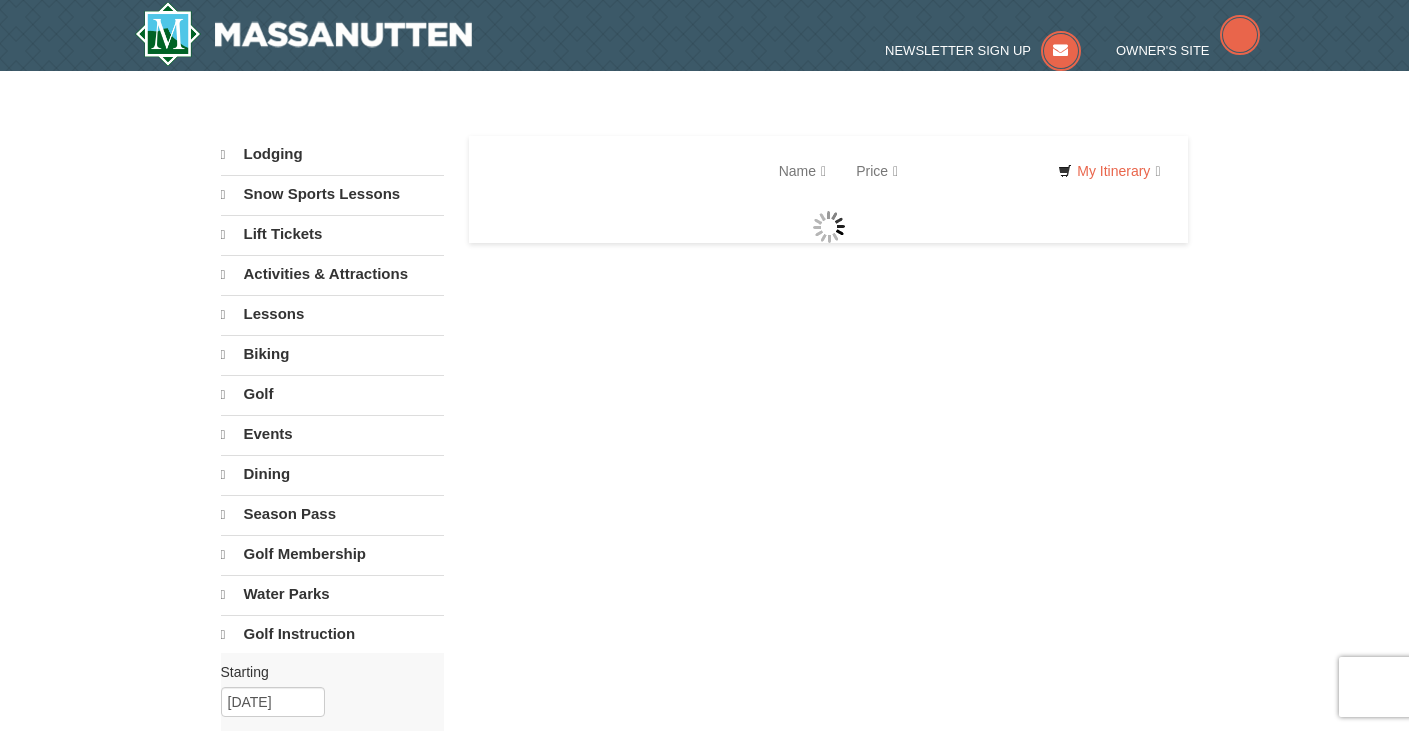 scroll, scrollTop: 0, scrollLeft: 0, axis: both 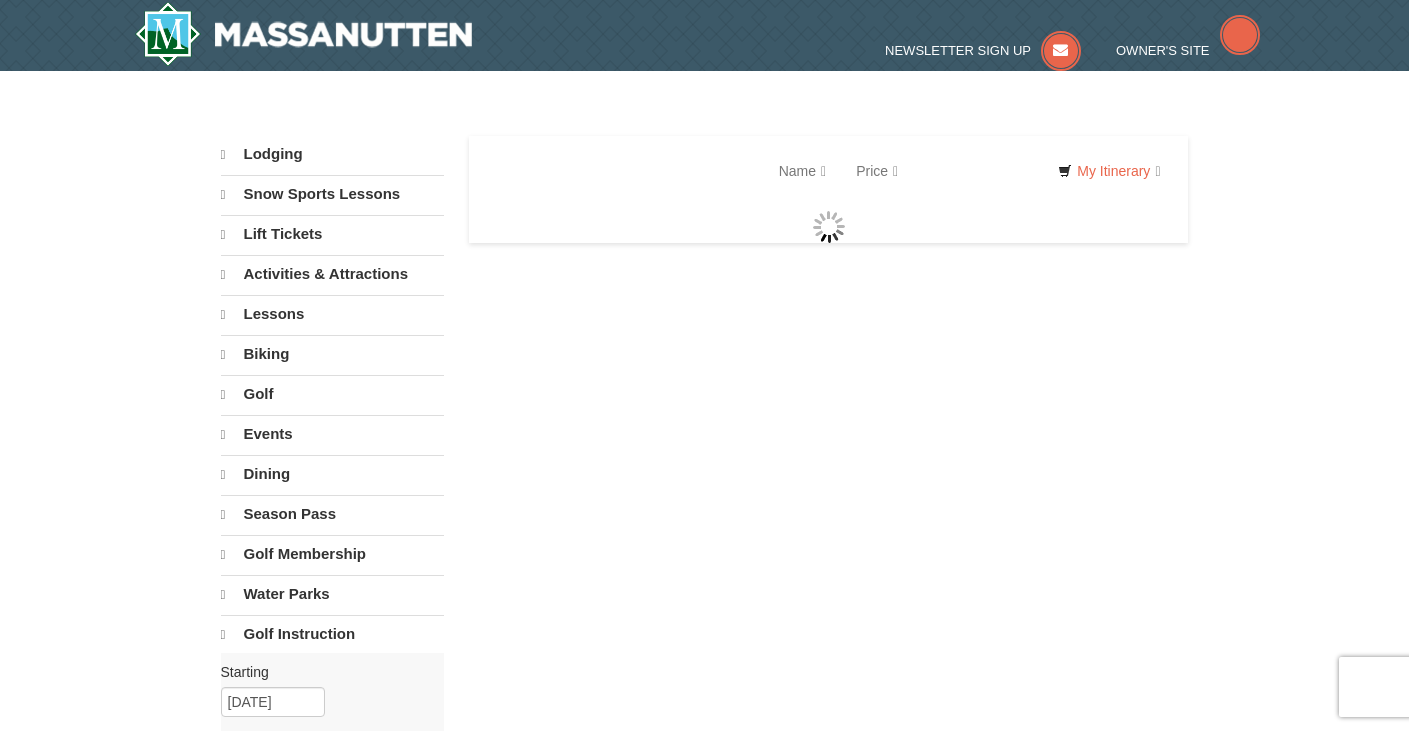 select on "8" 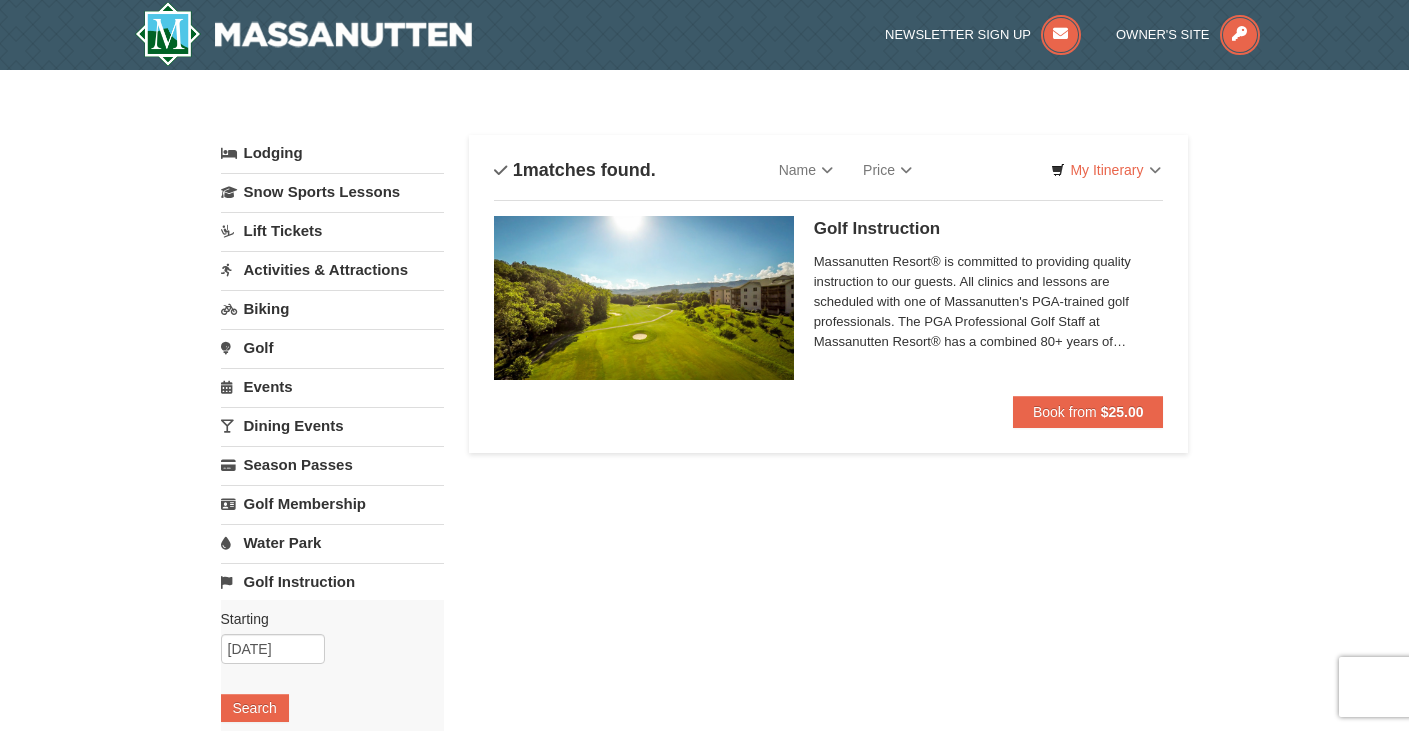 scroll, scrollTop: 0, scrollLeft: 0, axis: both 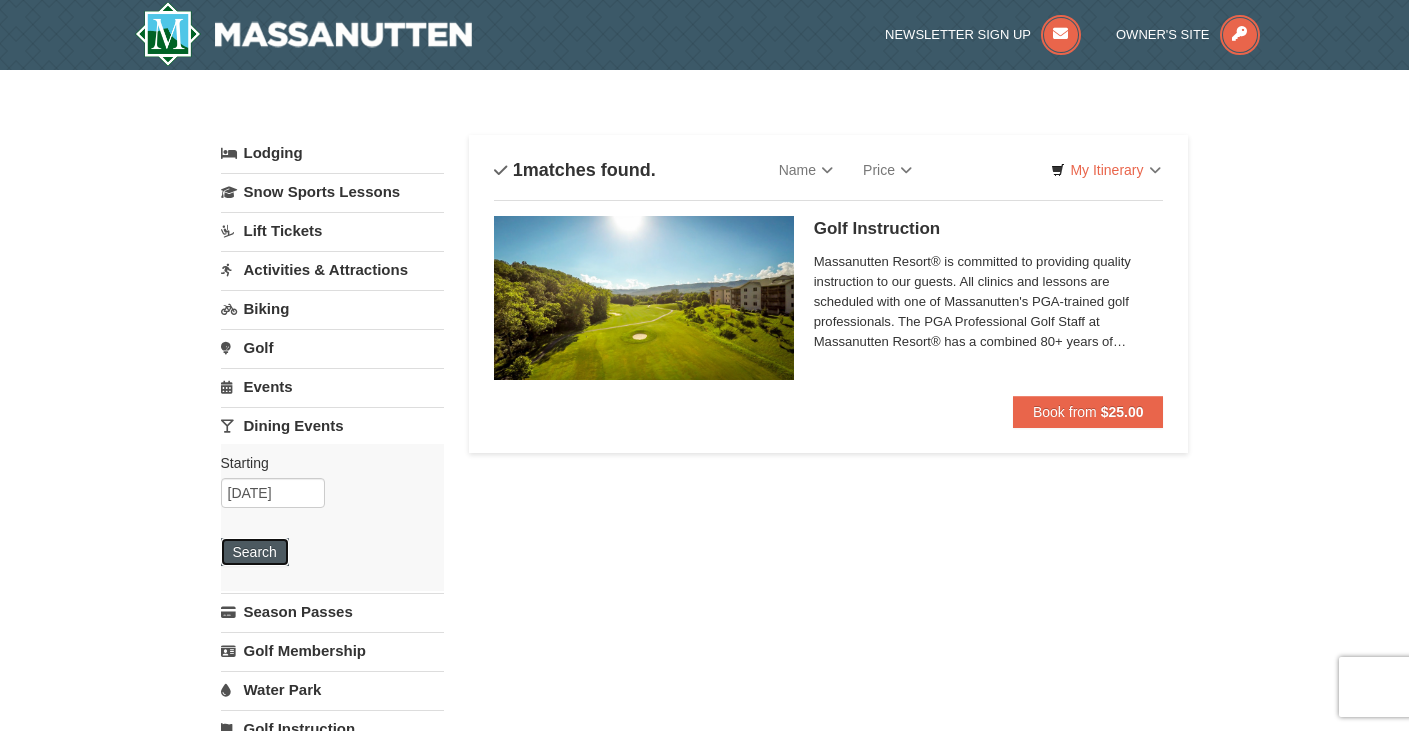 click on "Search" at bounding box center [255, 552] 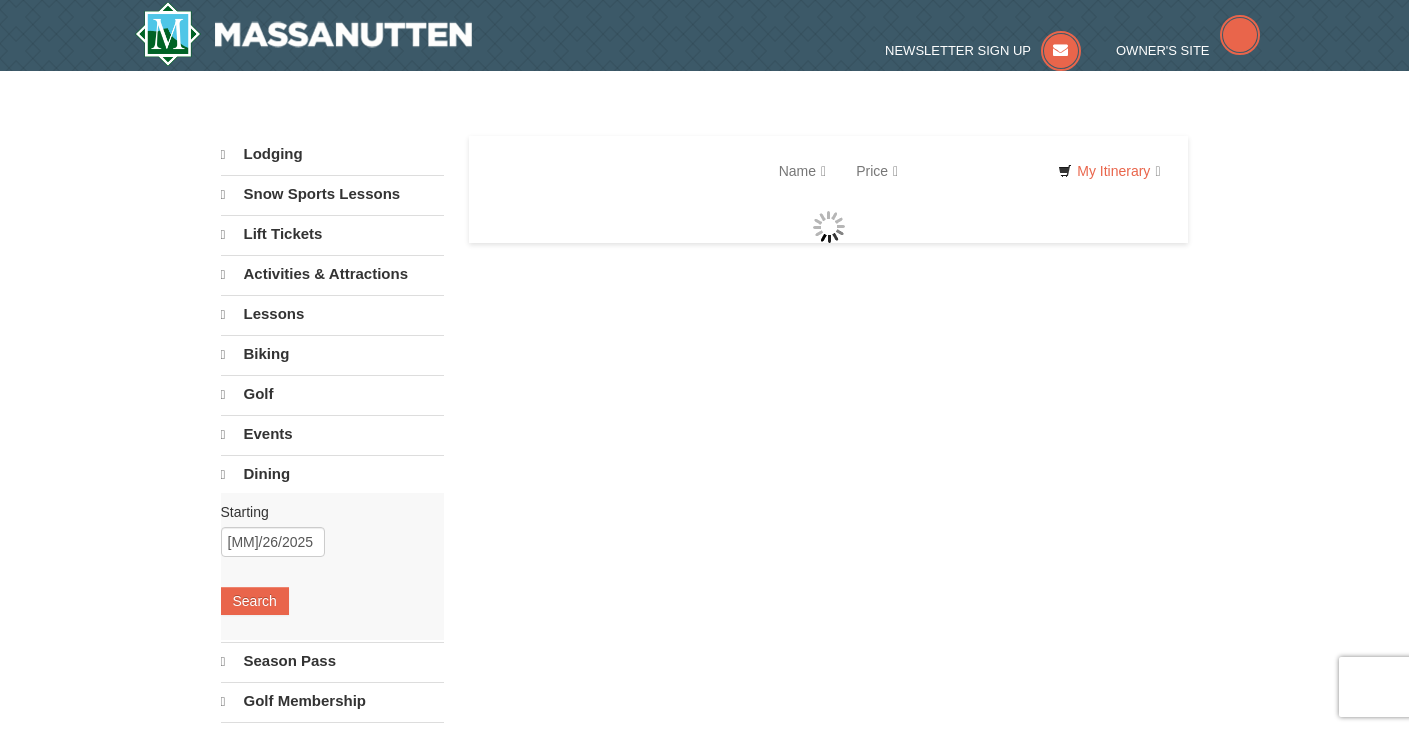 scroll, scrollTop: 0, scrollLeft: 0, axis: both 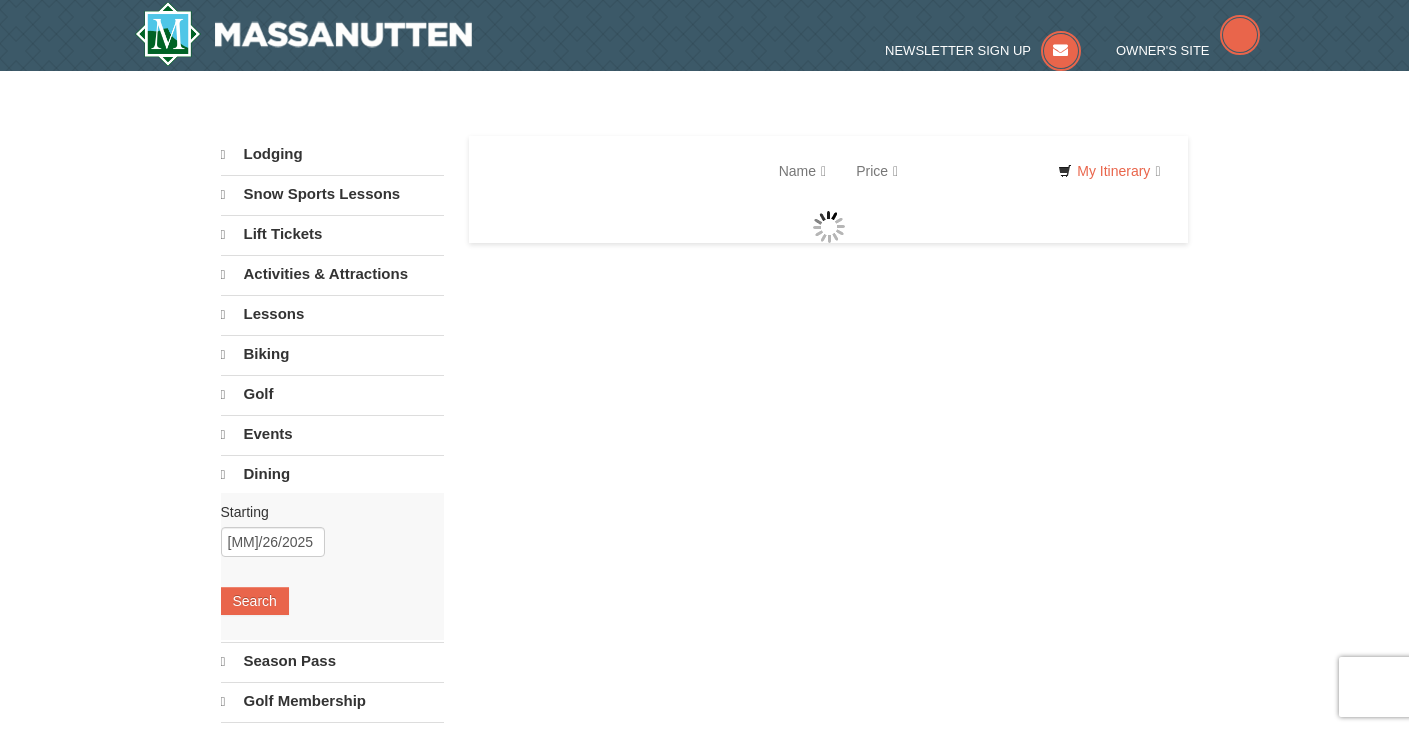 select on "8" 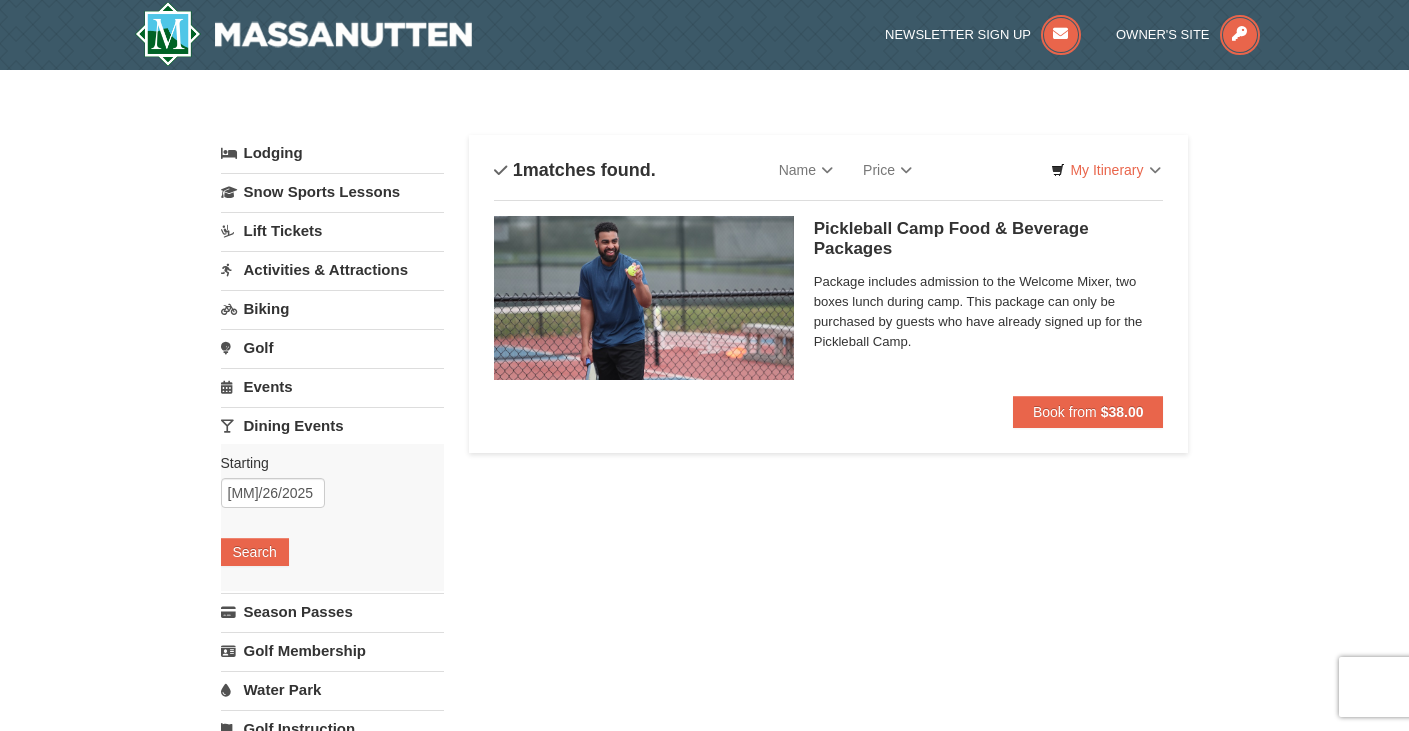 scroll, scrollTop: 0, scrollLeft: 0, axis: both 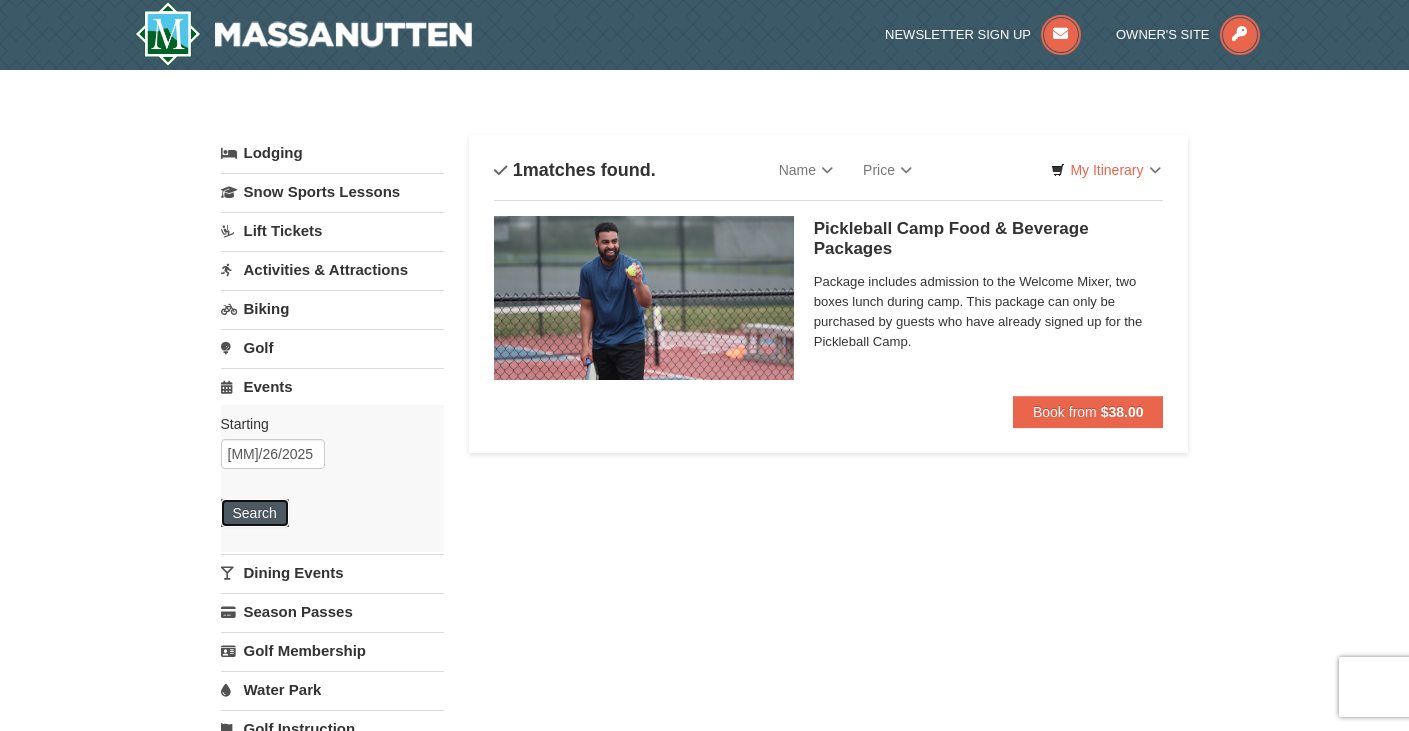 click on "Search" at bounding box center [255, 513] 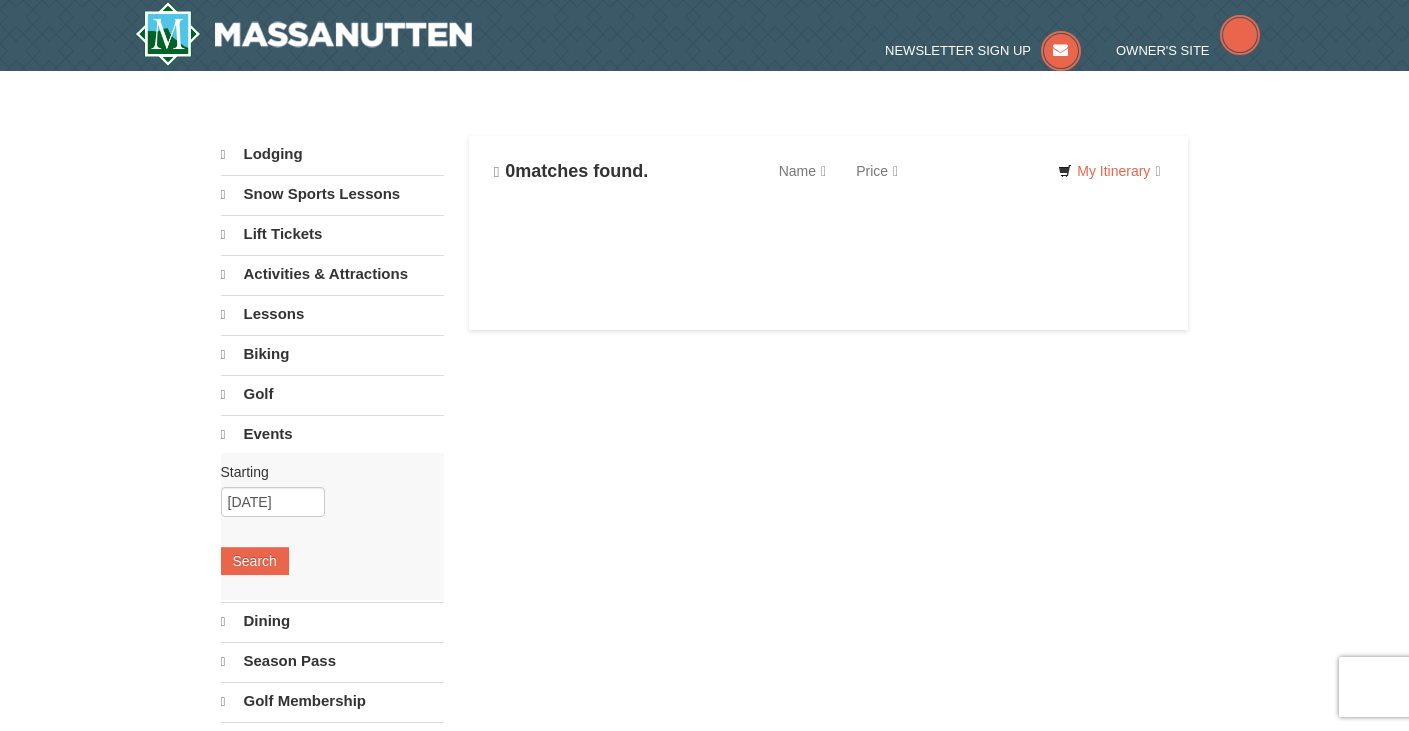 scroll, scrollTop: 0, scrollLeft: 0, axis: both 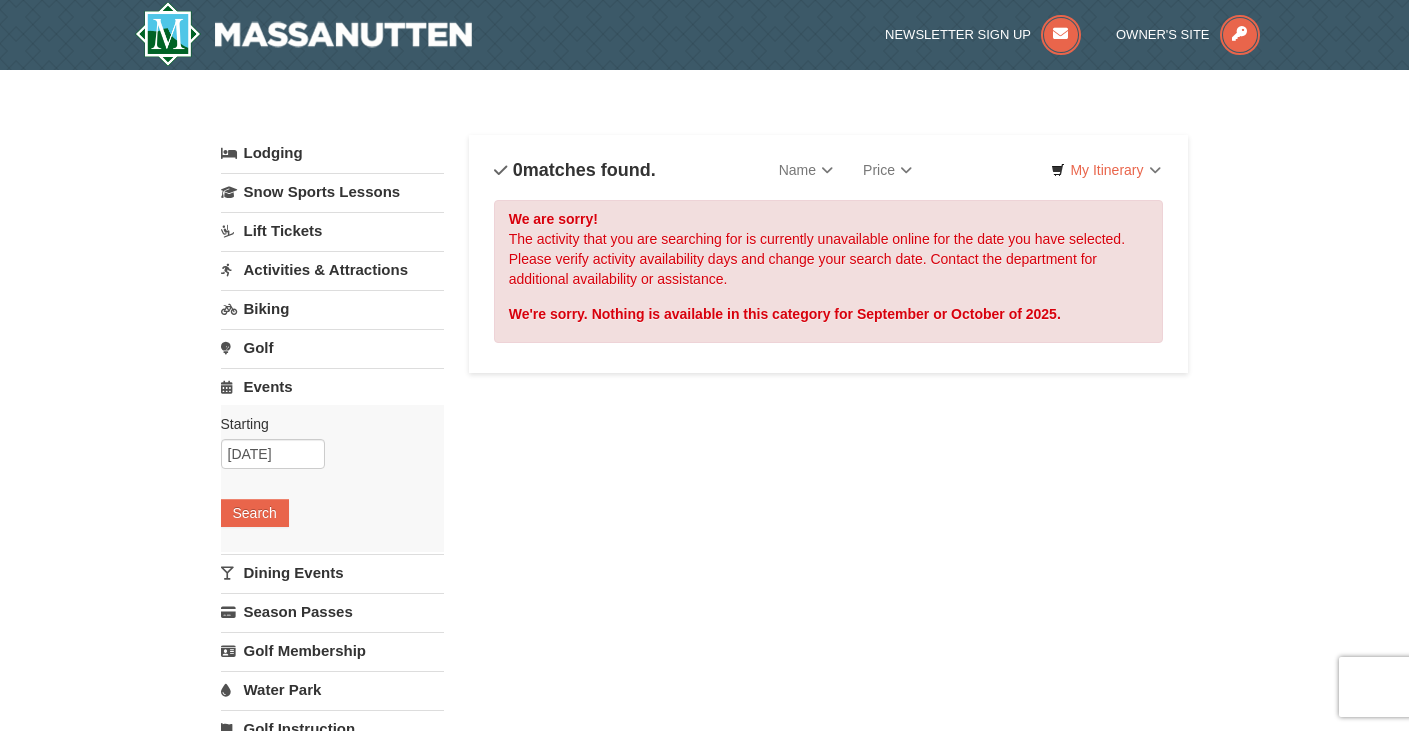 click on "Golf" at bounding box center (332, 347) 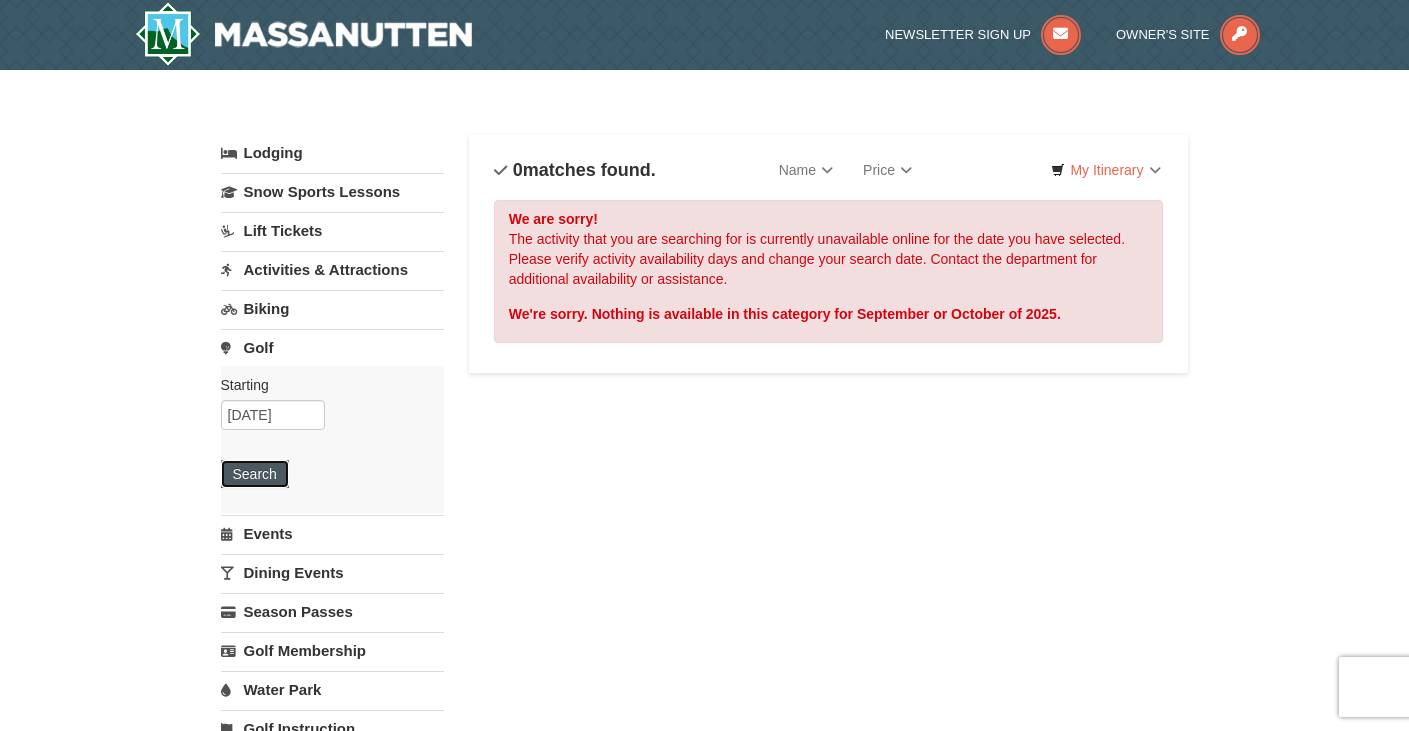 click on "Search" at bounding box center [255, 474] 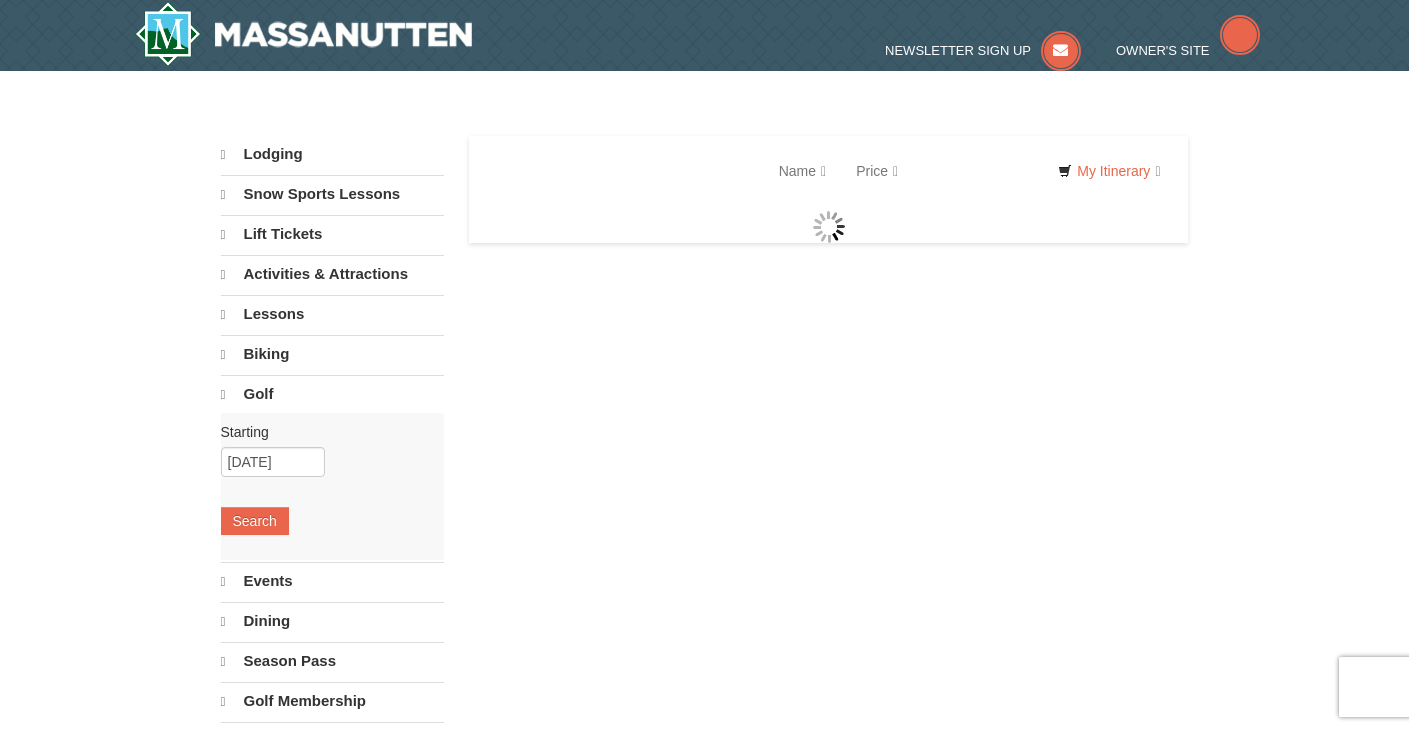 scroll, scrollTop: 0, scrollLeft: 0, axis: both 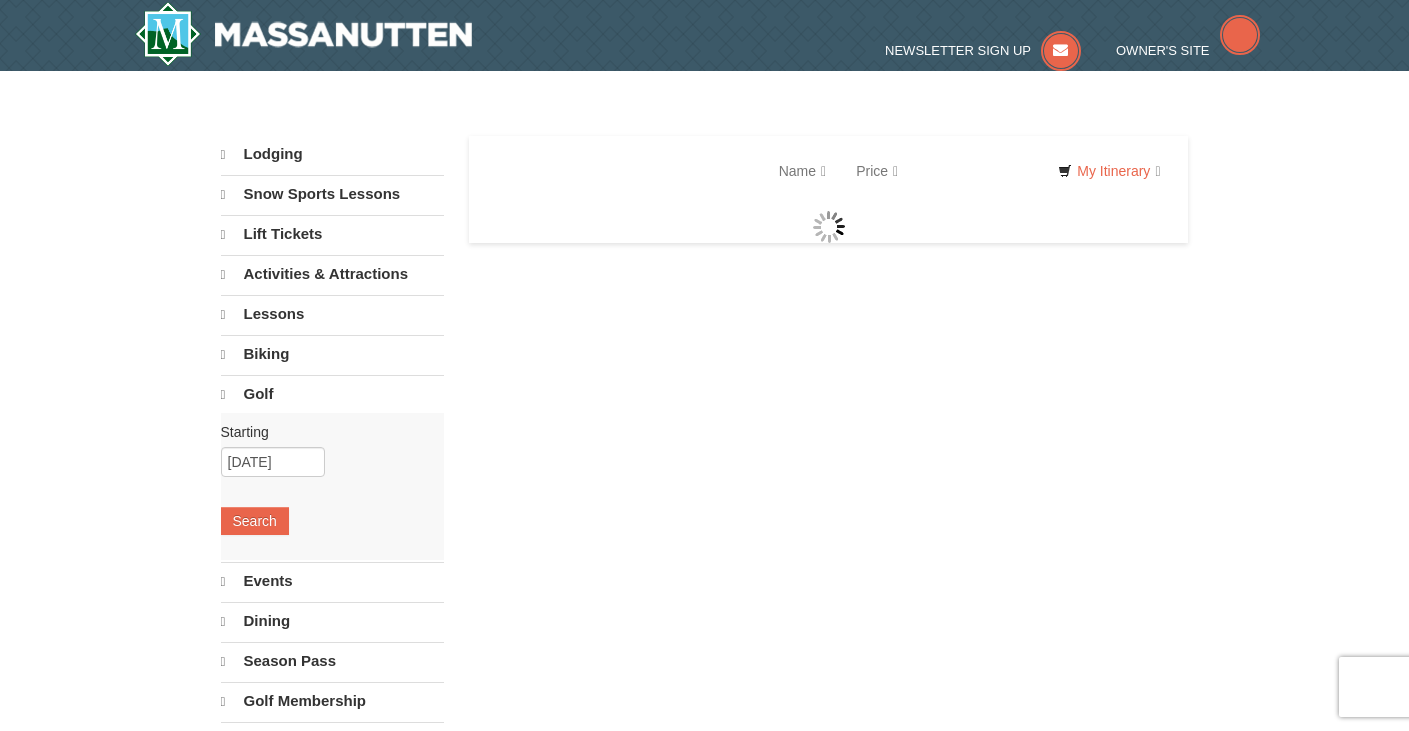 select on "8" 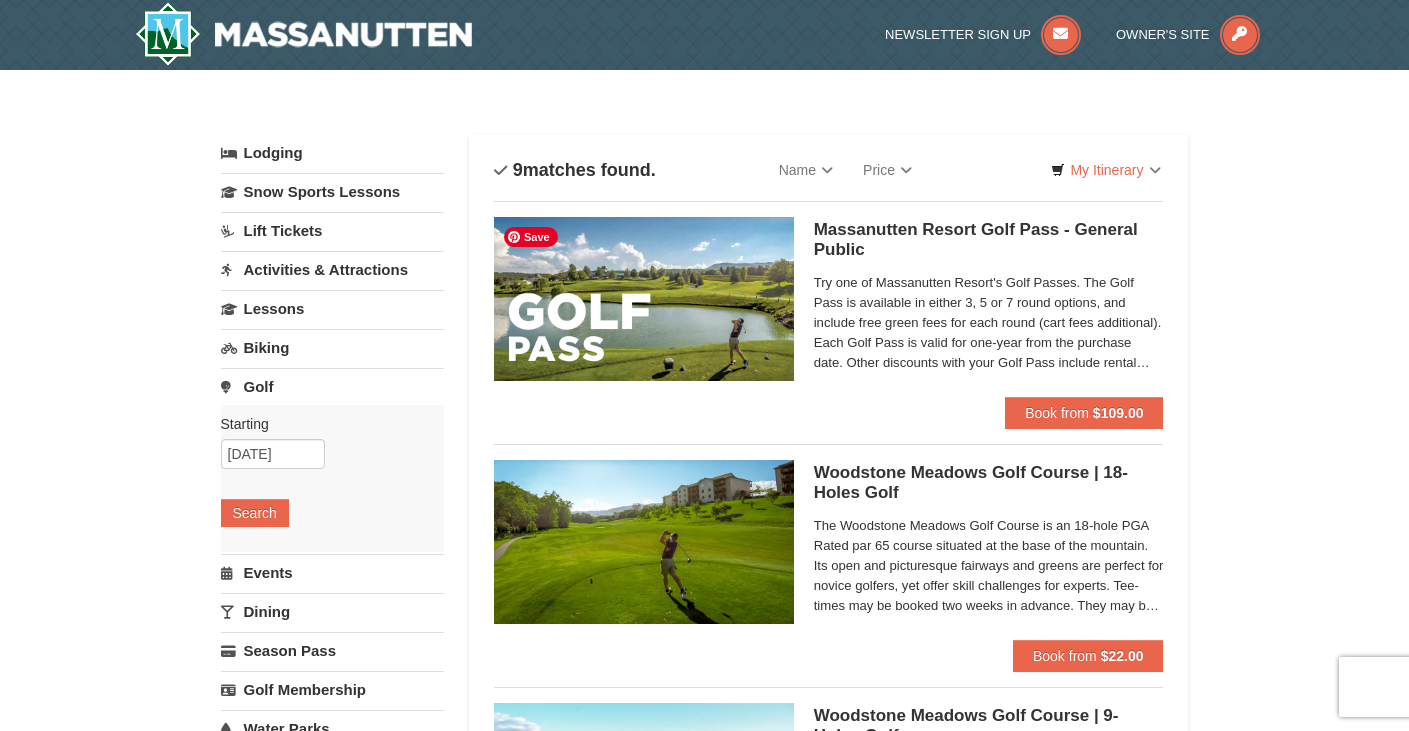 scroll, scrollTop: 0, scrollLeft: 0, axis: both 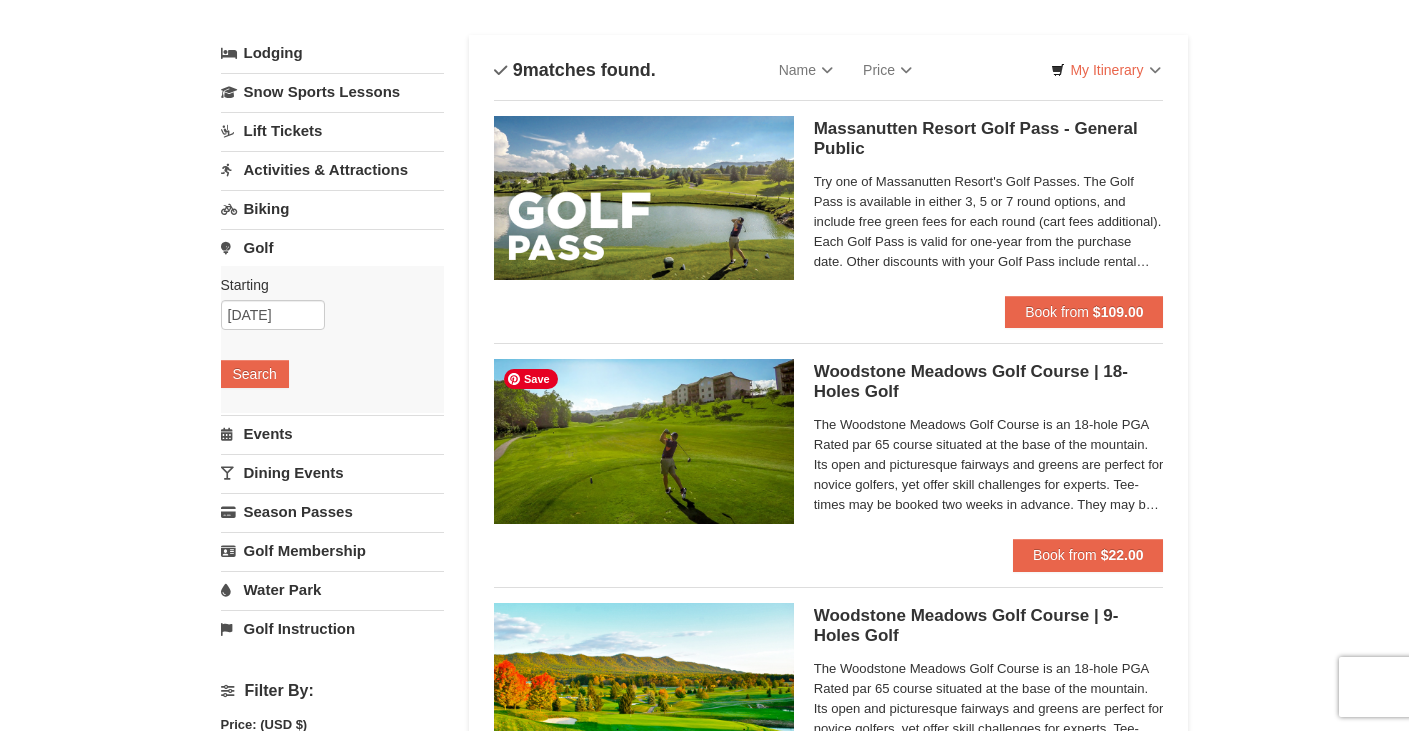 click at bounding box center (644, 441) 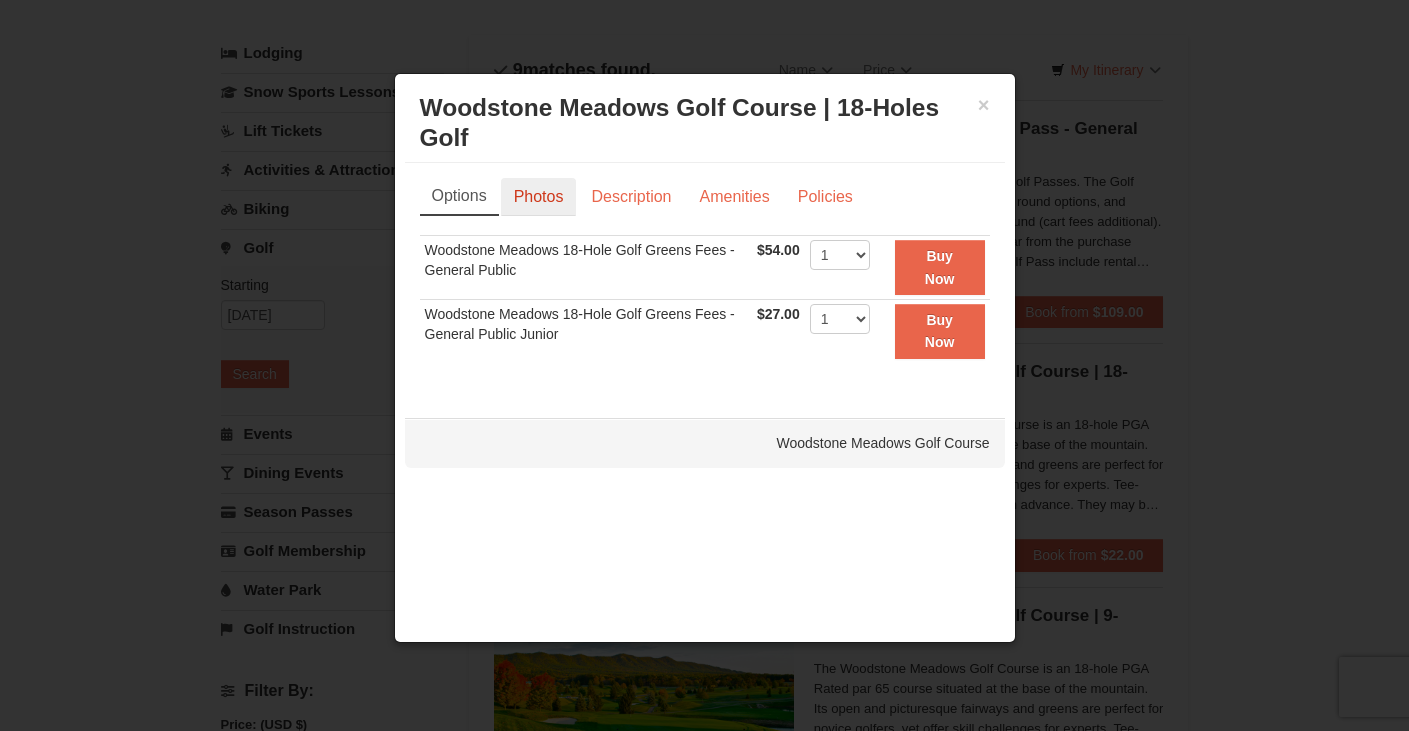click on "Photos" at bounding box center [539, 197] 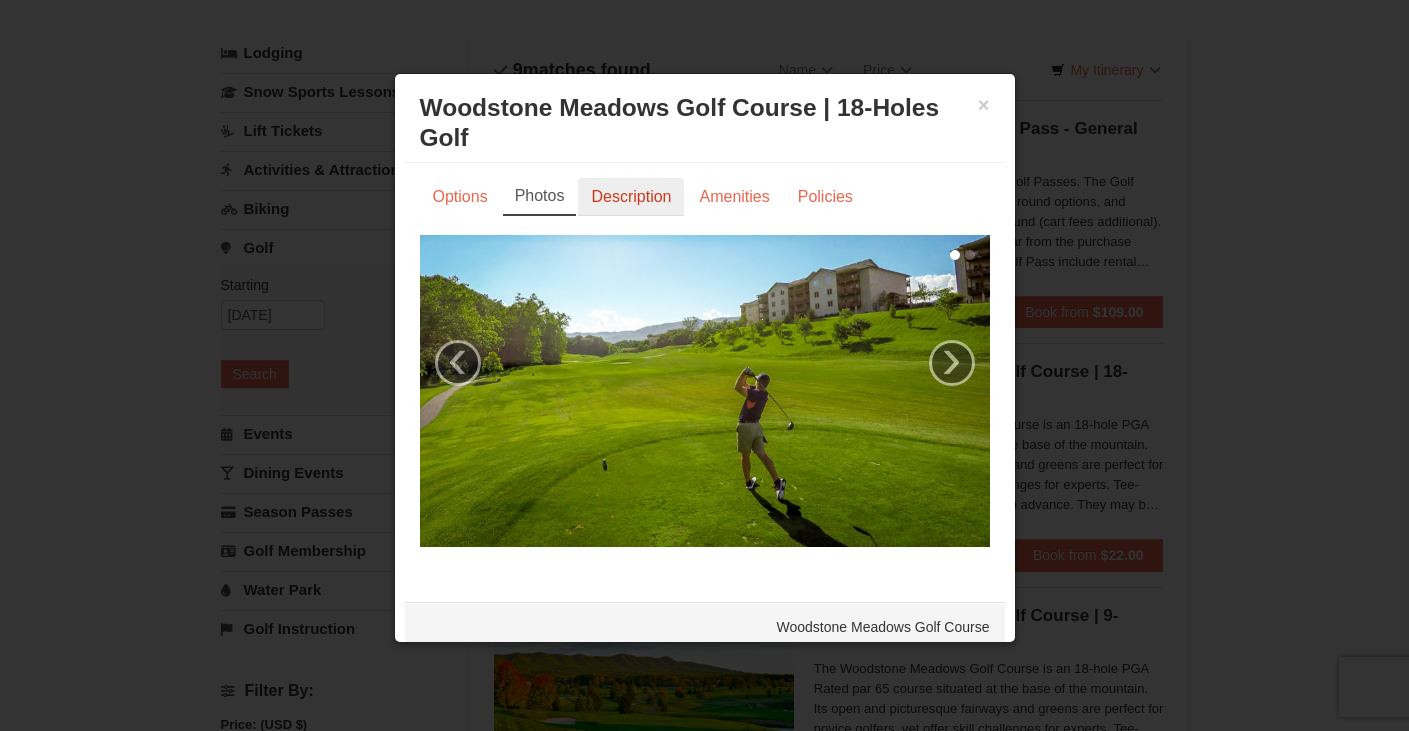 click on "Description" at bounding box center (631, 197) 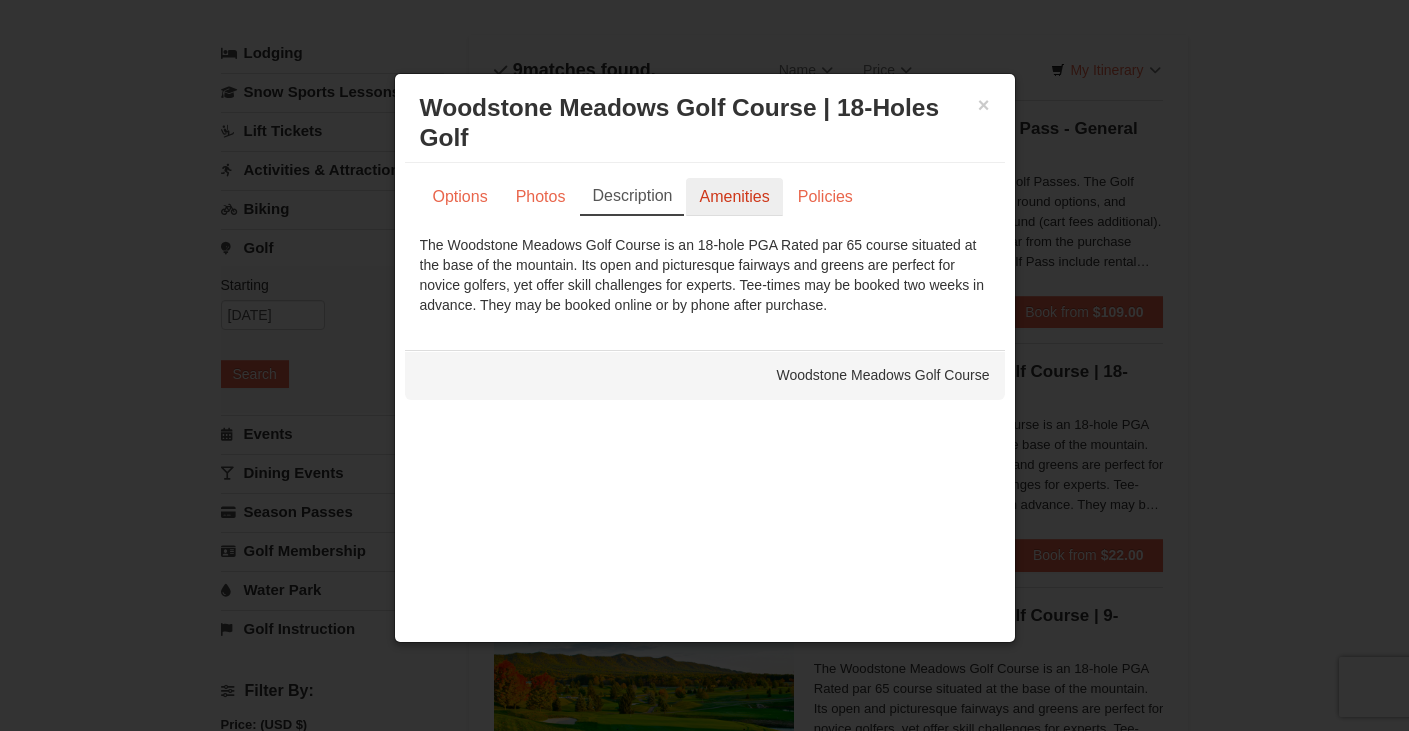 click on "Amenities" at bounding box center (734, 197) 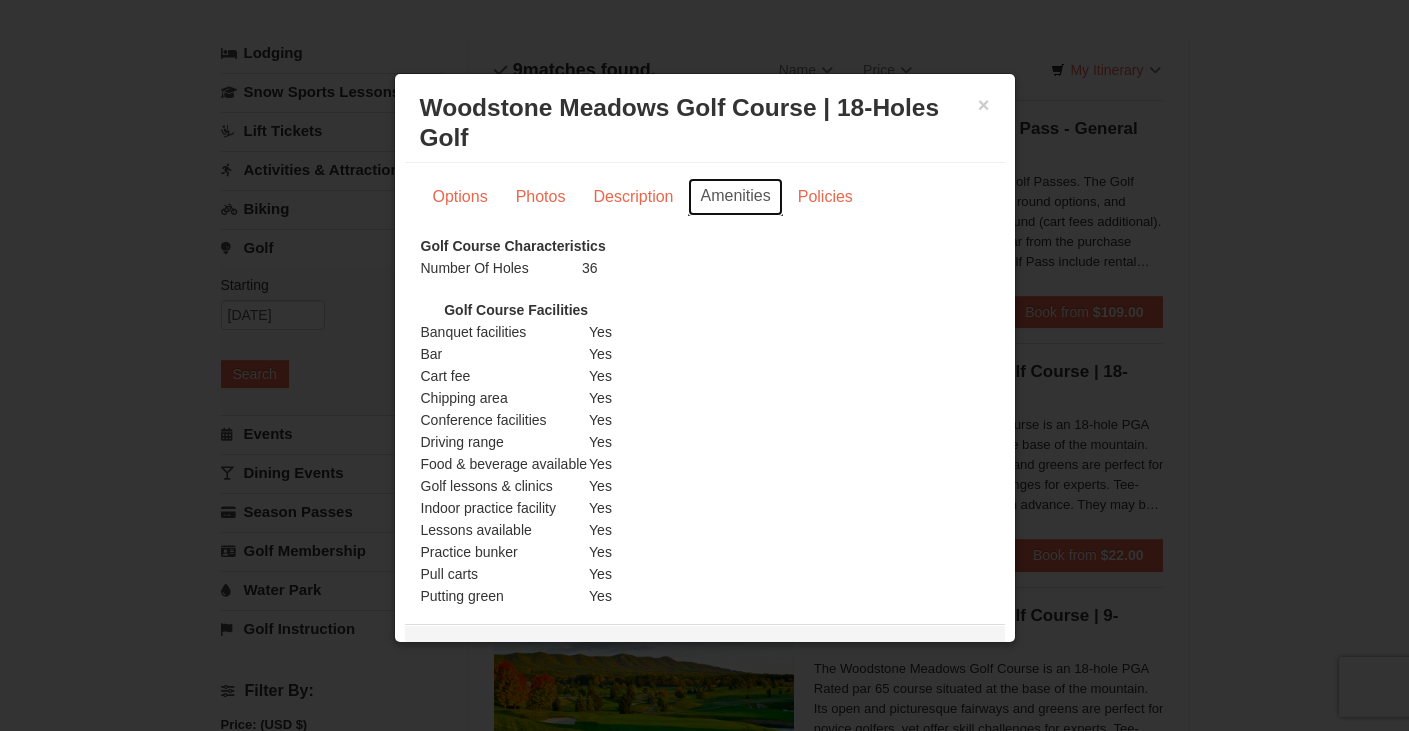 scroll, scrollTop: 150, scrollLeft: 0, axis: vertical 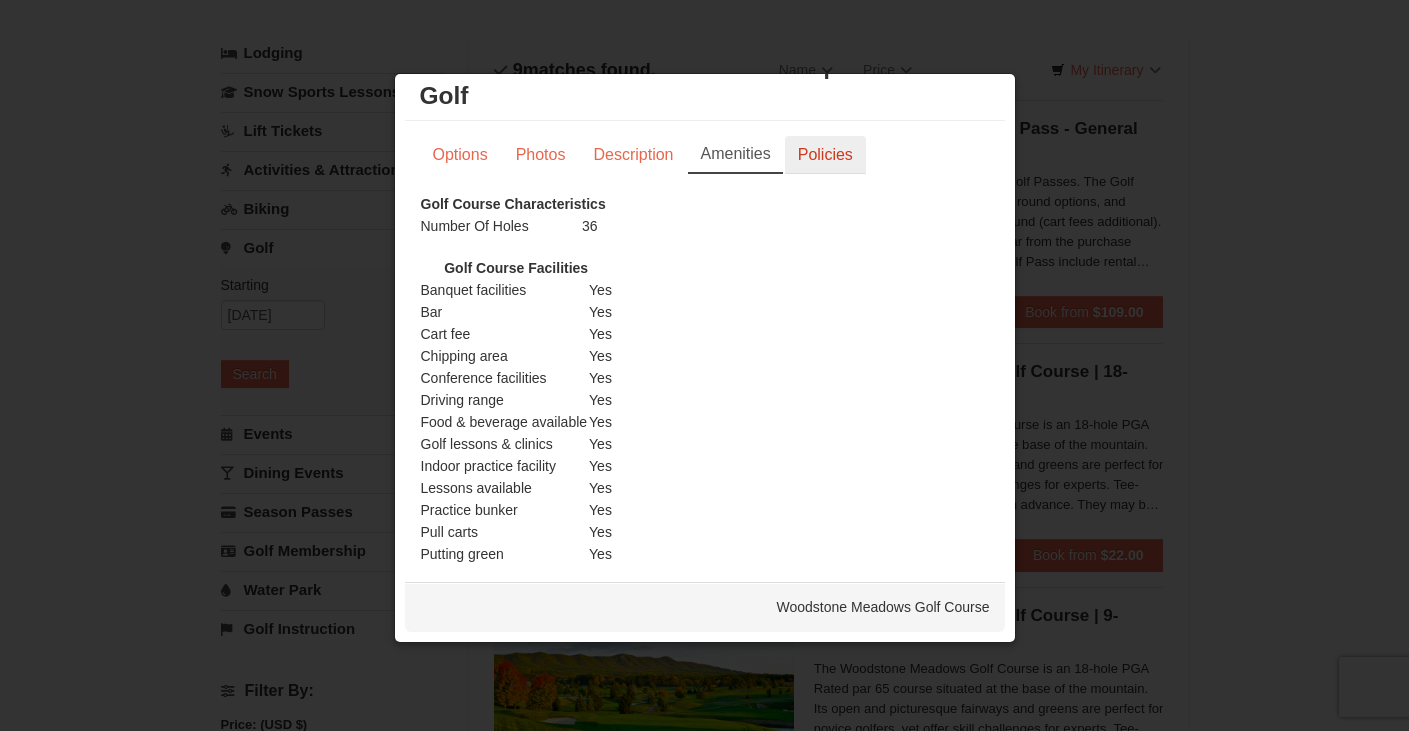 click on "Policies" at bounding box center [825, 155] 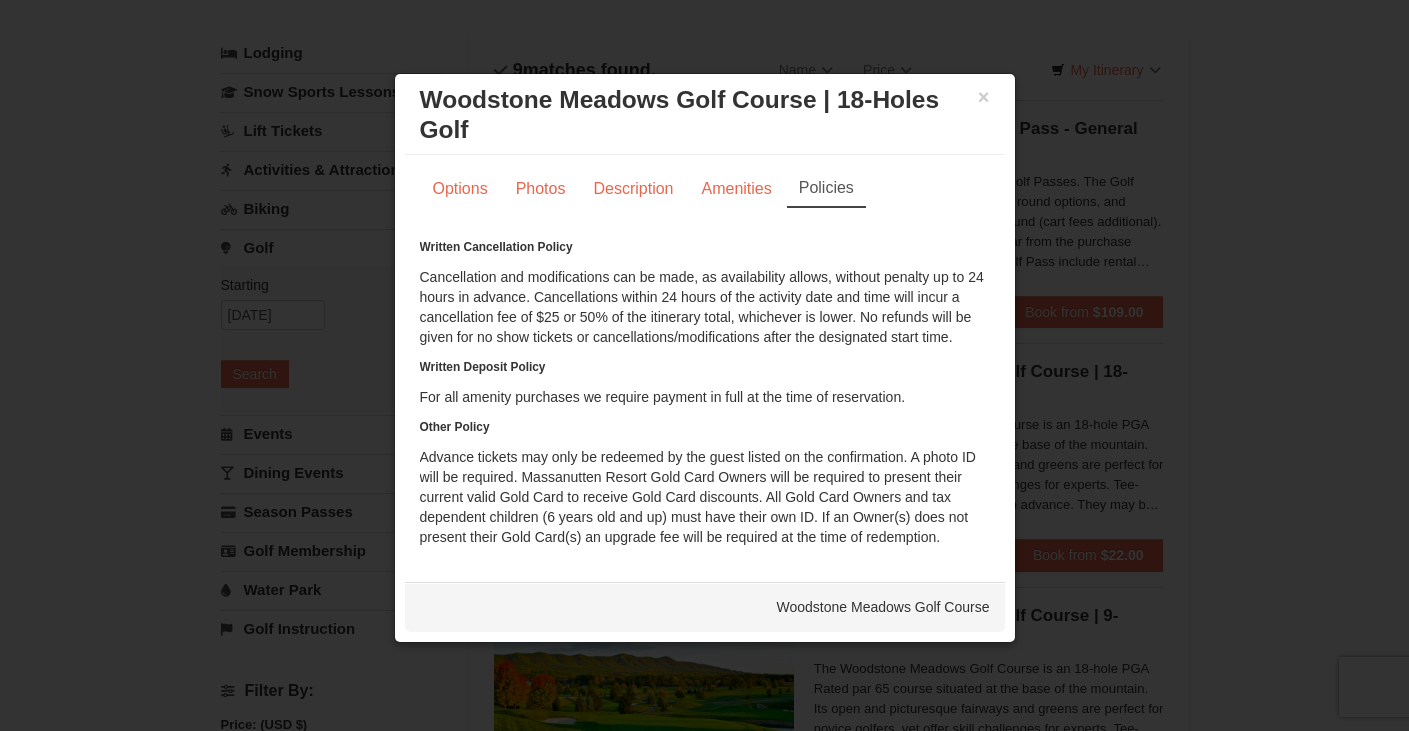 click at bounding box center (704, 365) 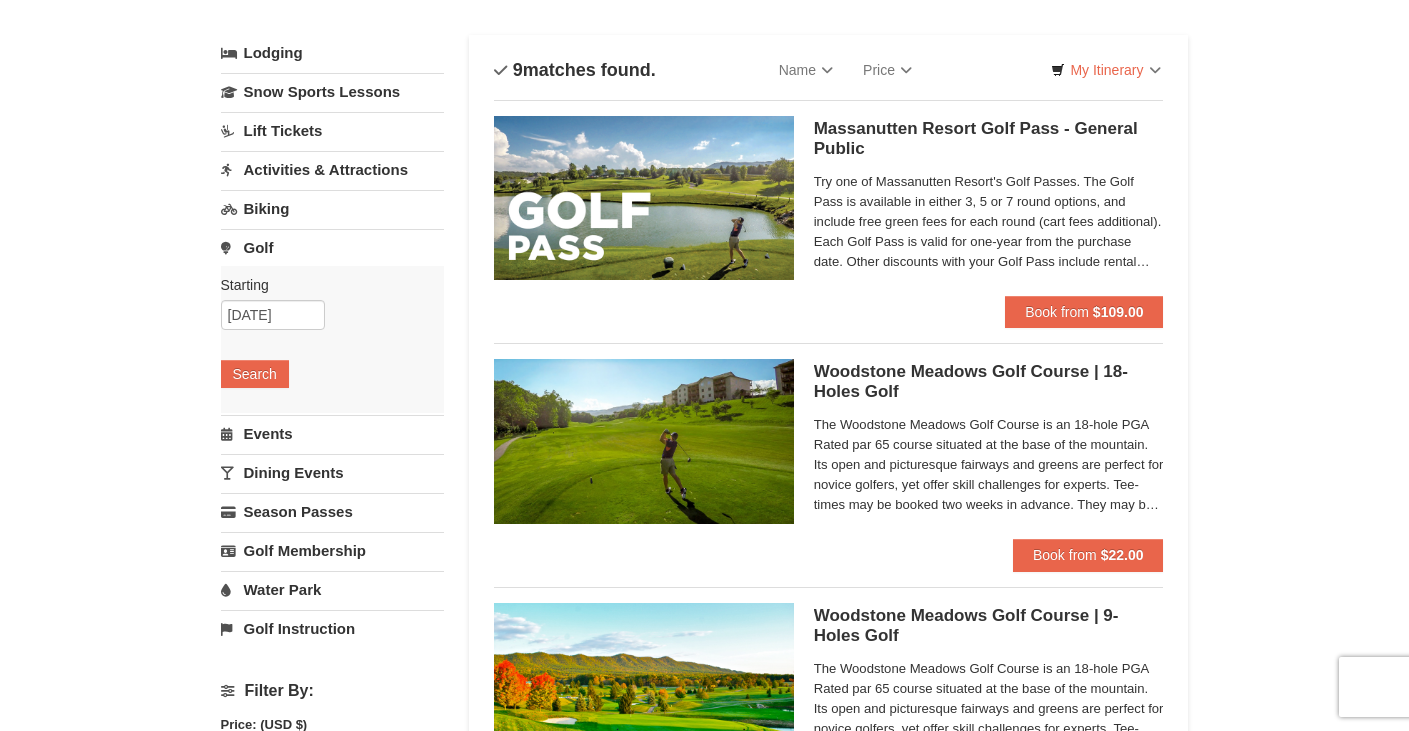 scroll, scrollTop: 300, scrollLeft: 0, axis: vertical 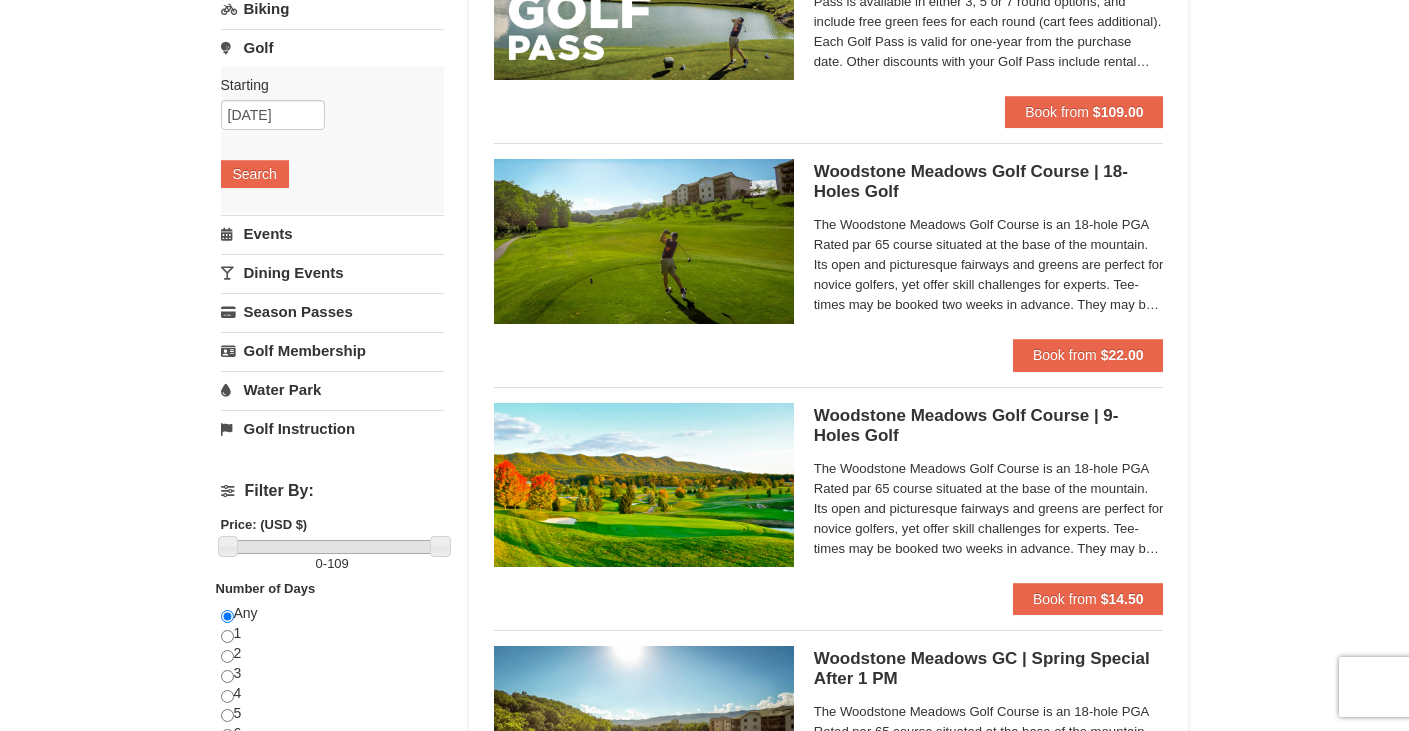 click on "The Woodstone Meadows Golf Course is an 18-hole PGA Rated par 65 course situated at the base of the mountain. Its open and picturesque fairways and greens are perfect for novice golfers, yet offer skill challenges for experts.
Tee-times may be booked two weeks in advance.  They may be booked online or by phone after purchase." at bounding box center (989, 509) 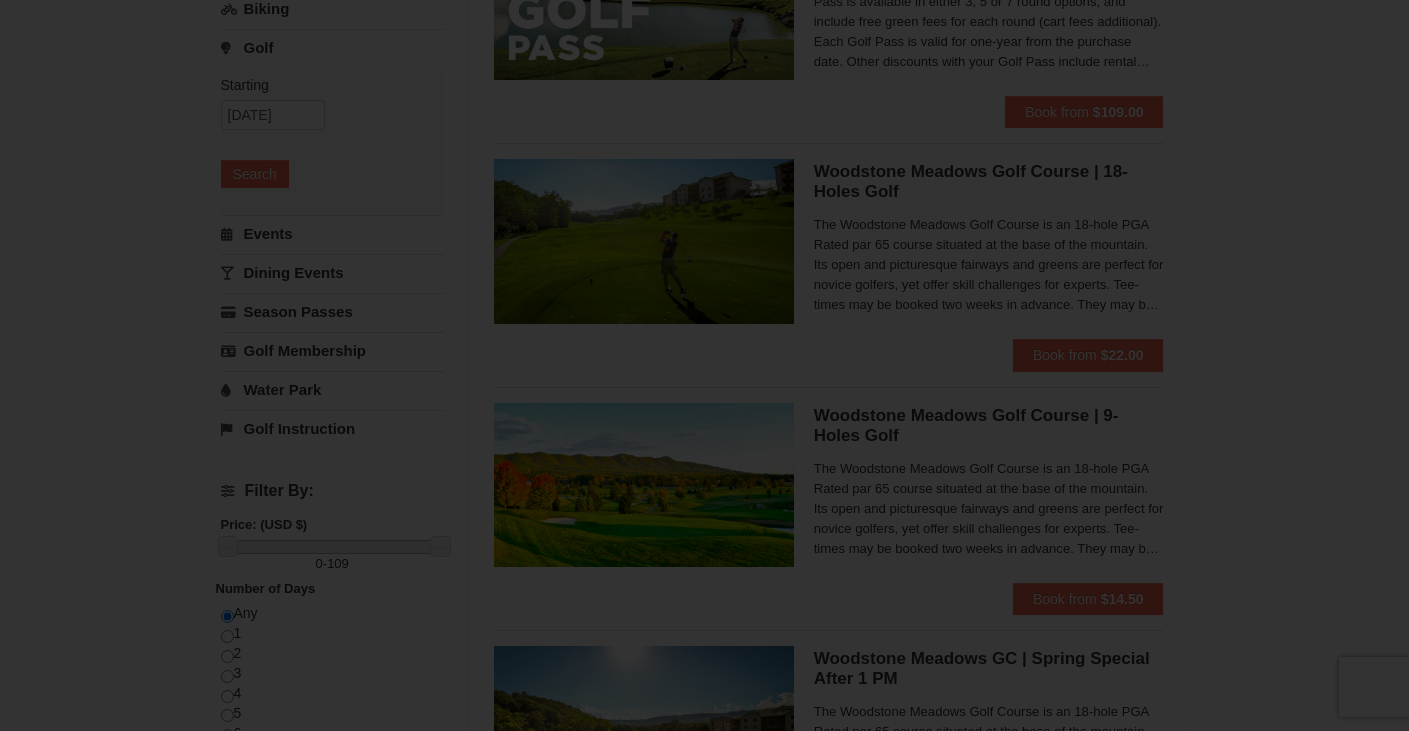 scroll, scrollTop: 0, scrollLeft: 0, axis: both 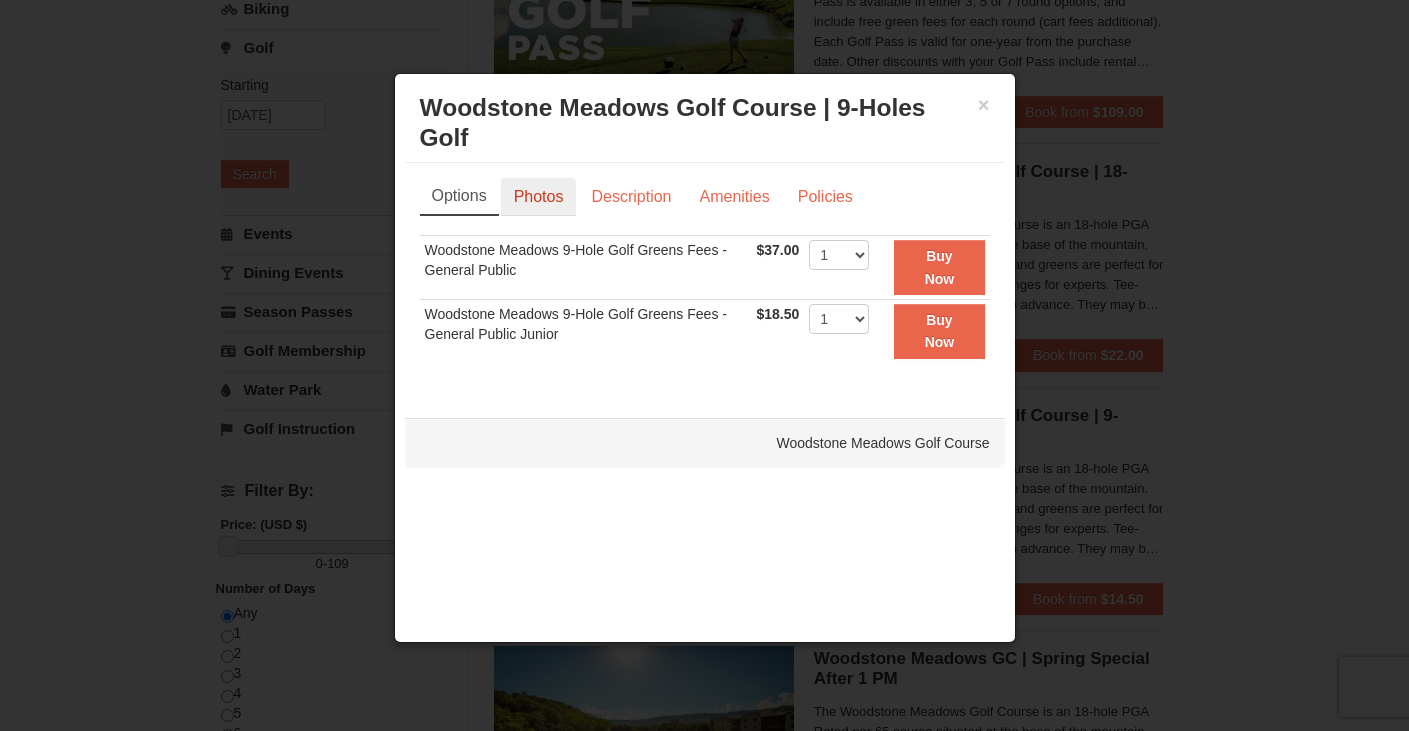 click on "Photos" at bounding box center [539, 197] 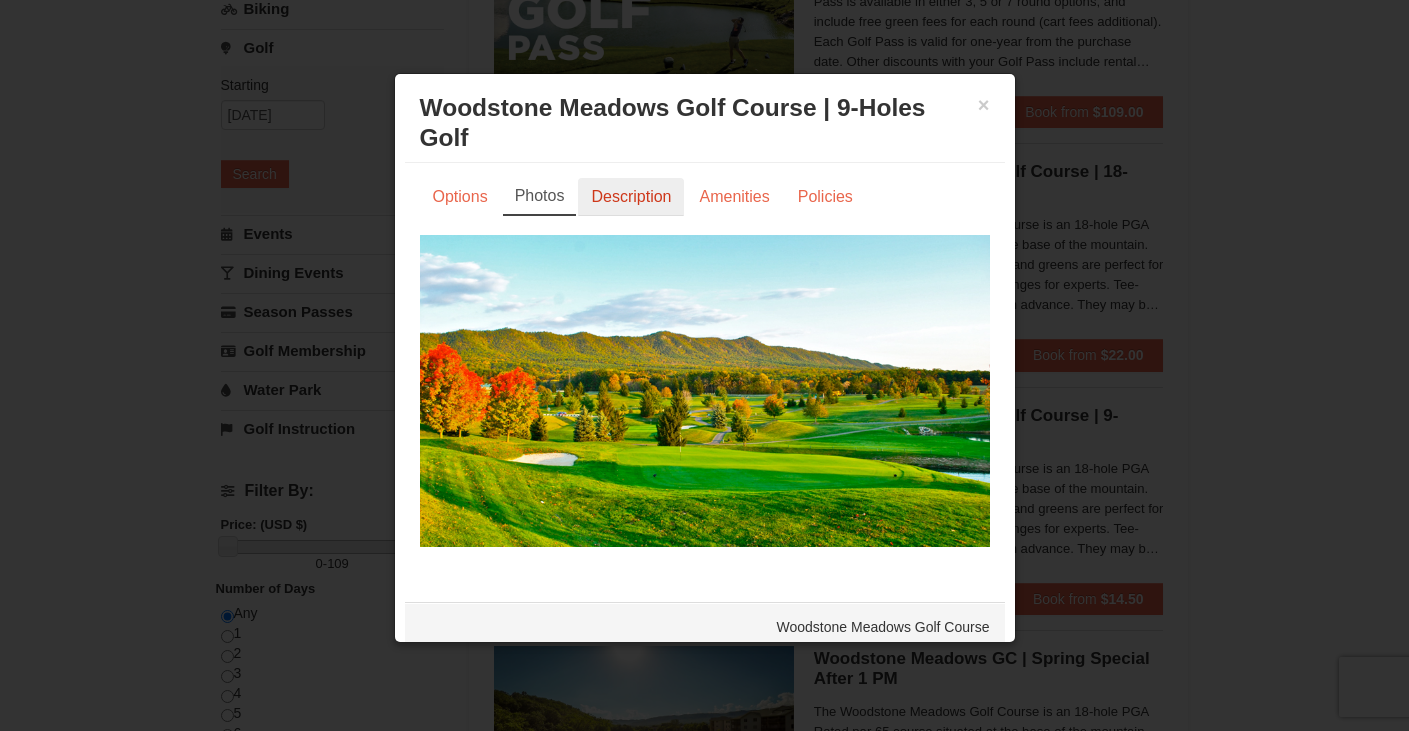 click on "Description" at bounding box center (631, 197) 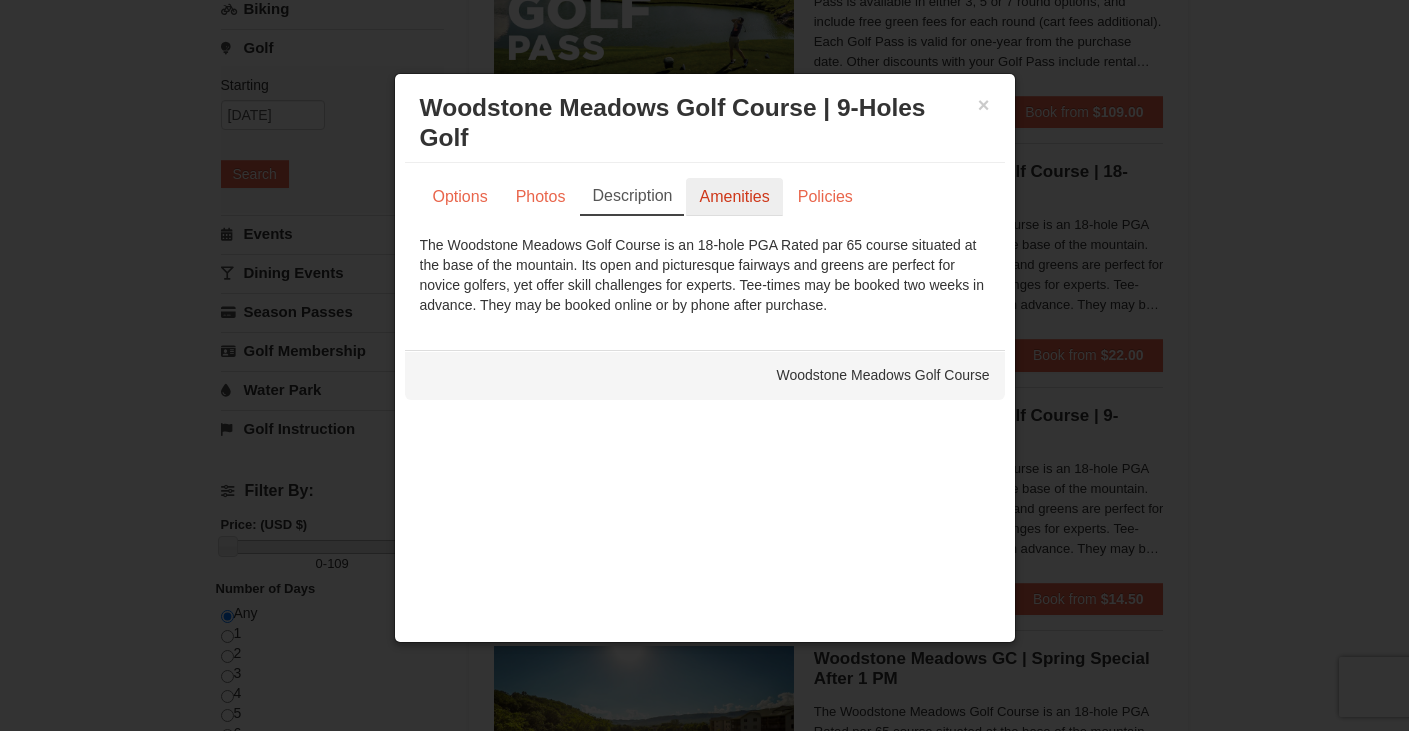 click on "Amenities" at bounding box center [734, 197] 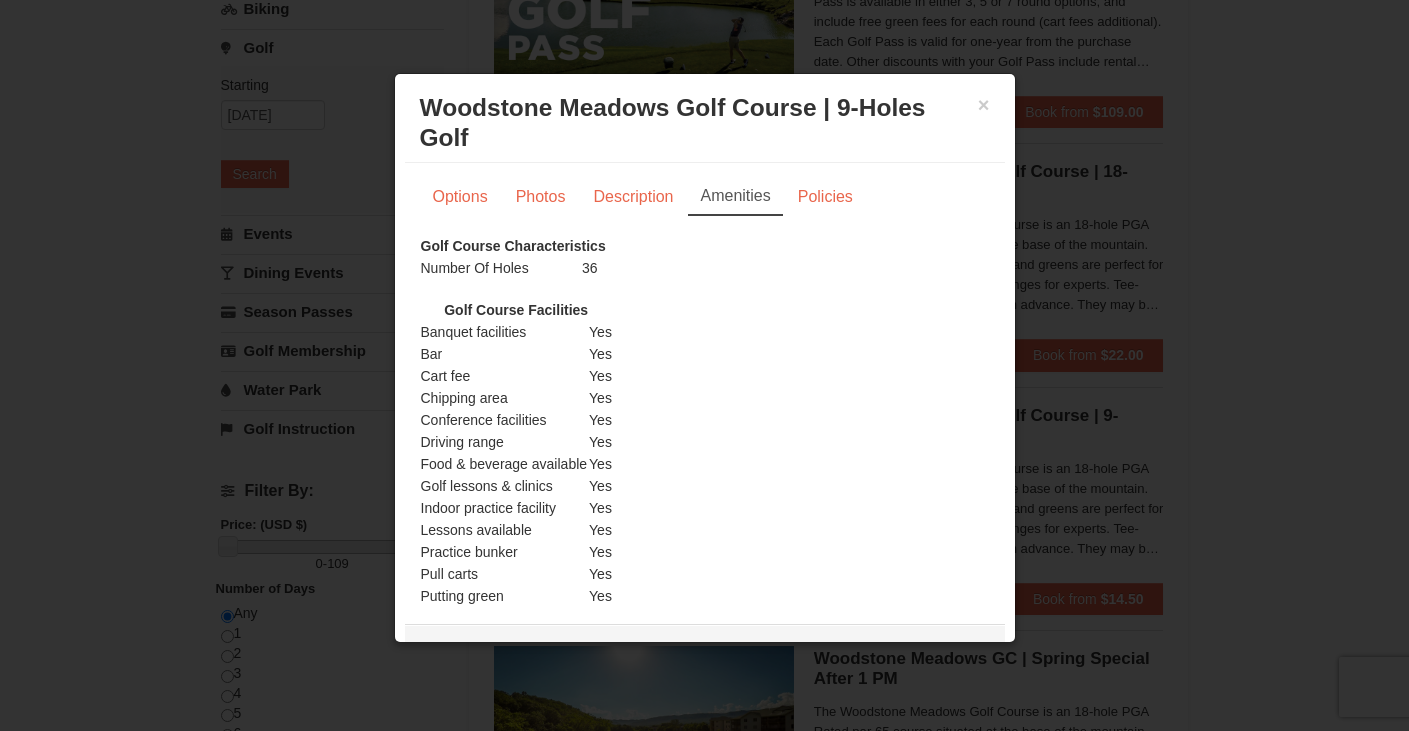 click on "×
Woodstone Meadows Golf Course | 9-Holes Golf  Woodstone Meadows Golf Course" at bounding box center (705, 123) 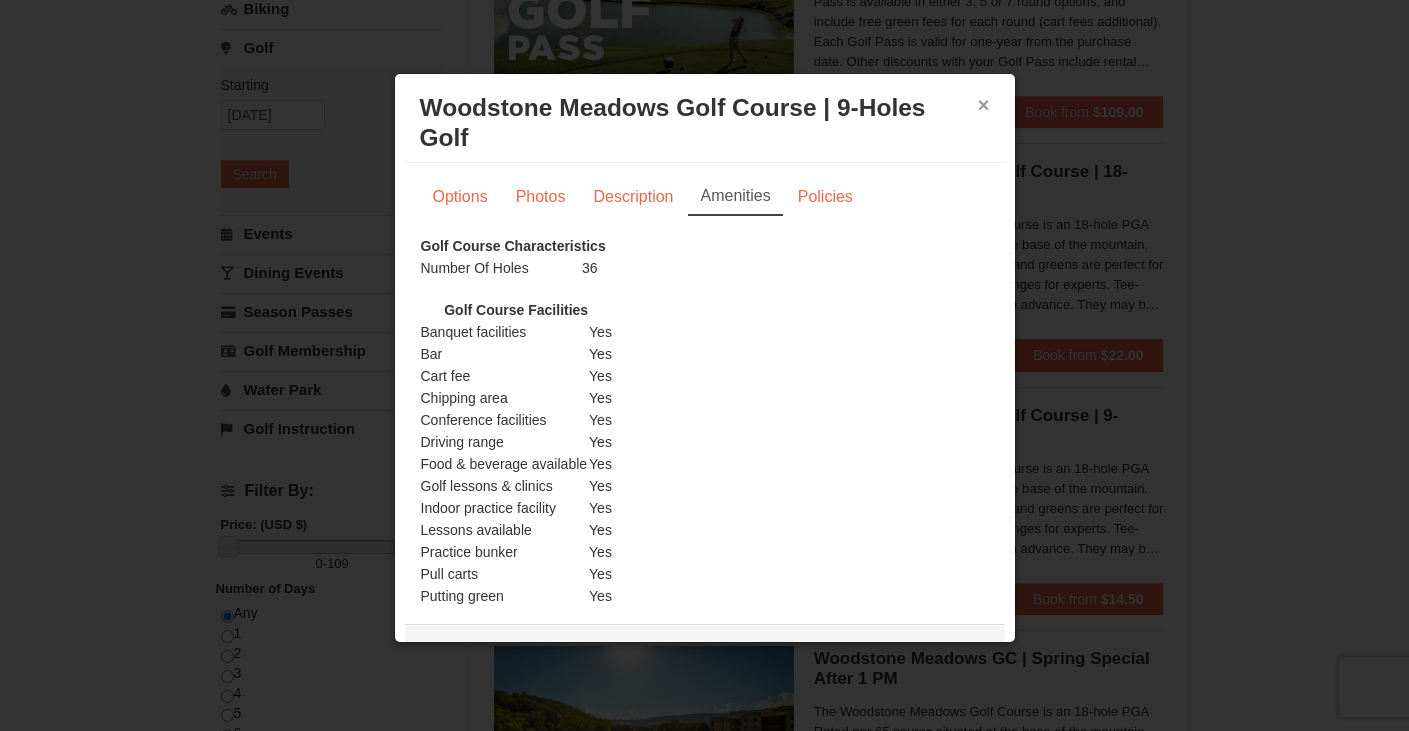 click on "×" at bounding box center [984, 105] 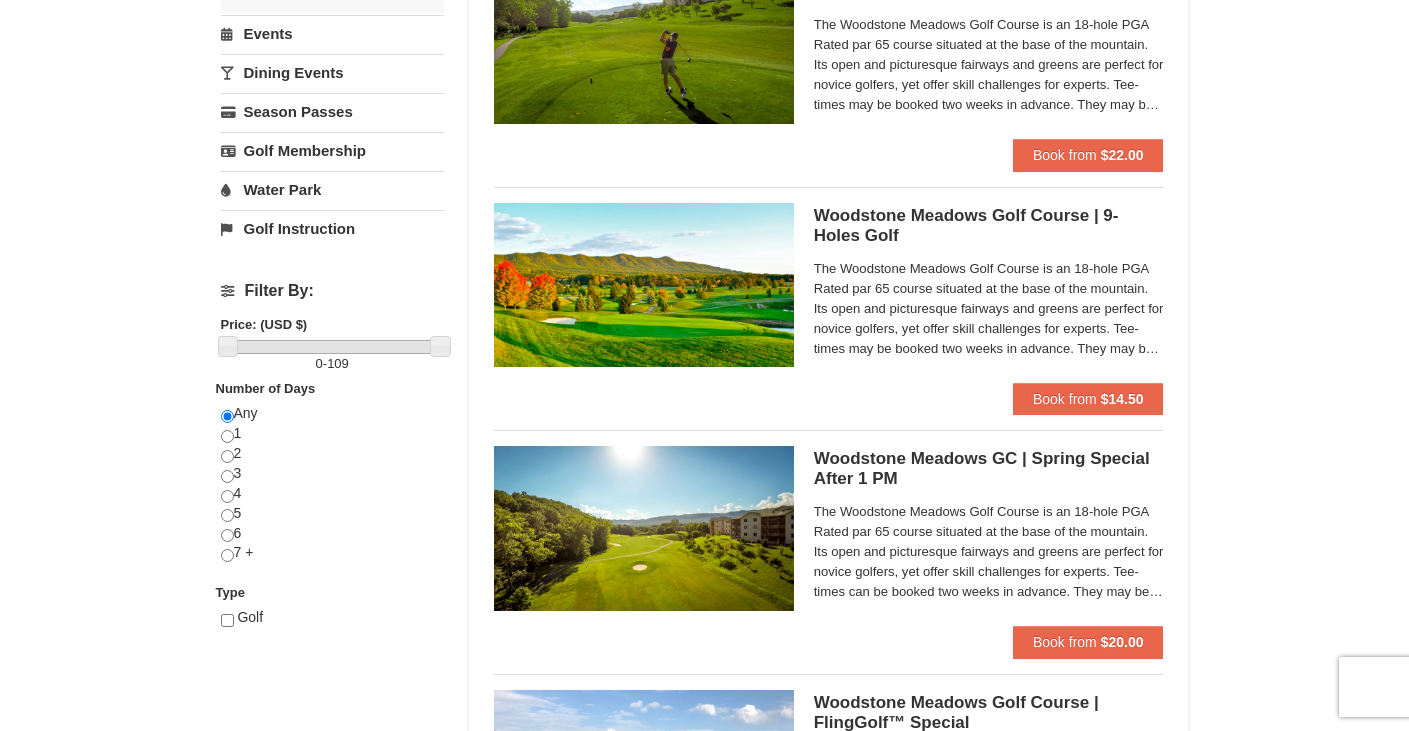 scroll, scrollTop: 800, scrollLeft: 0, axis: vertical 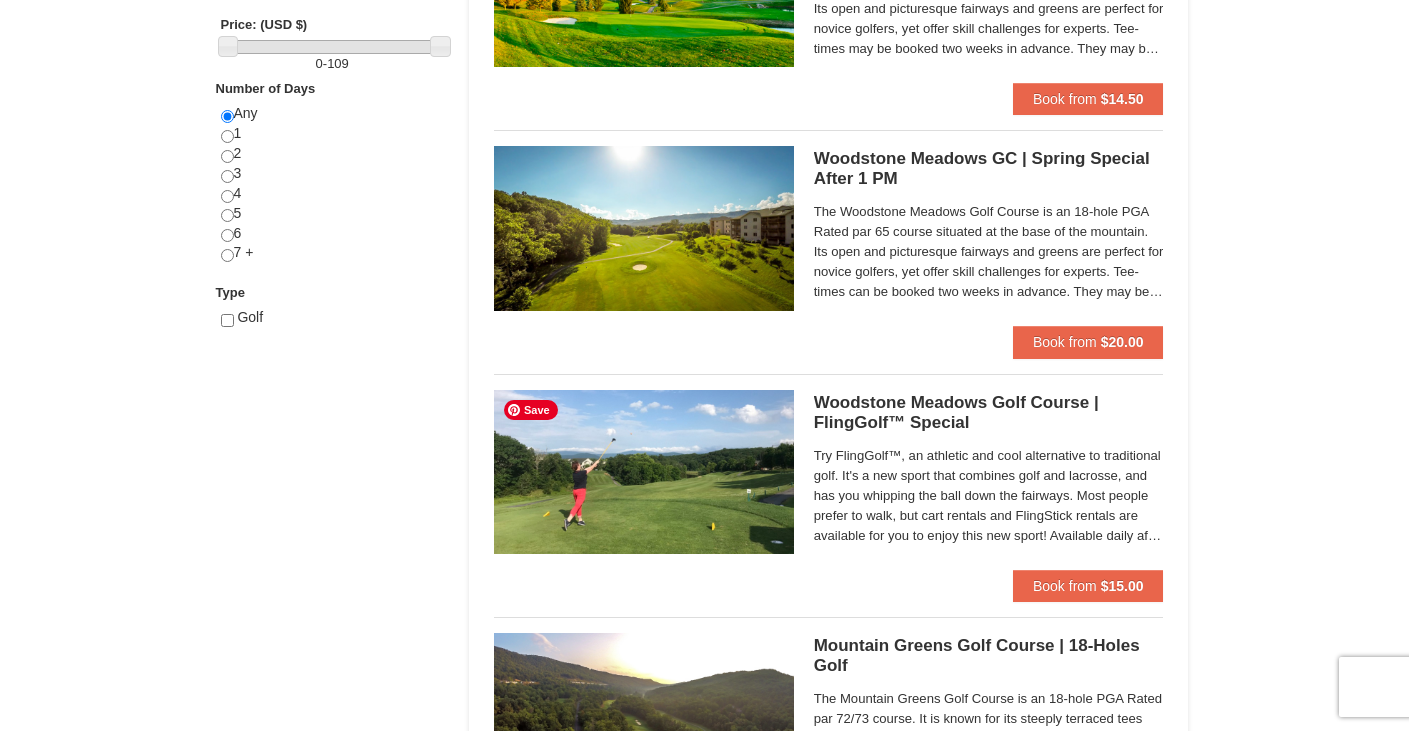 click at bounding box center (644, 472) 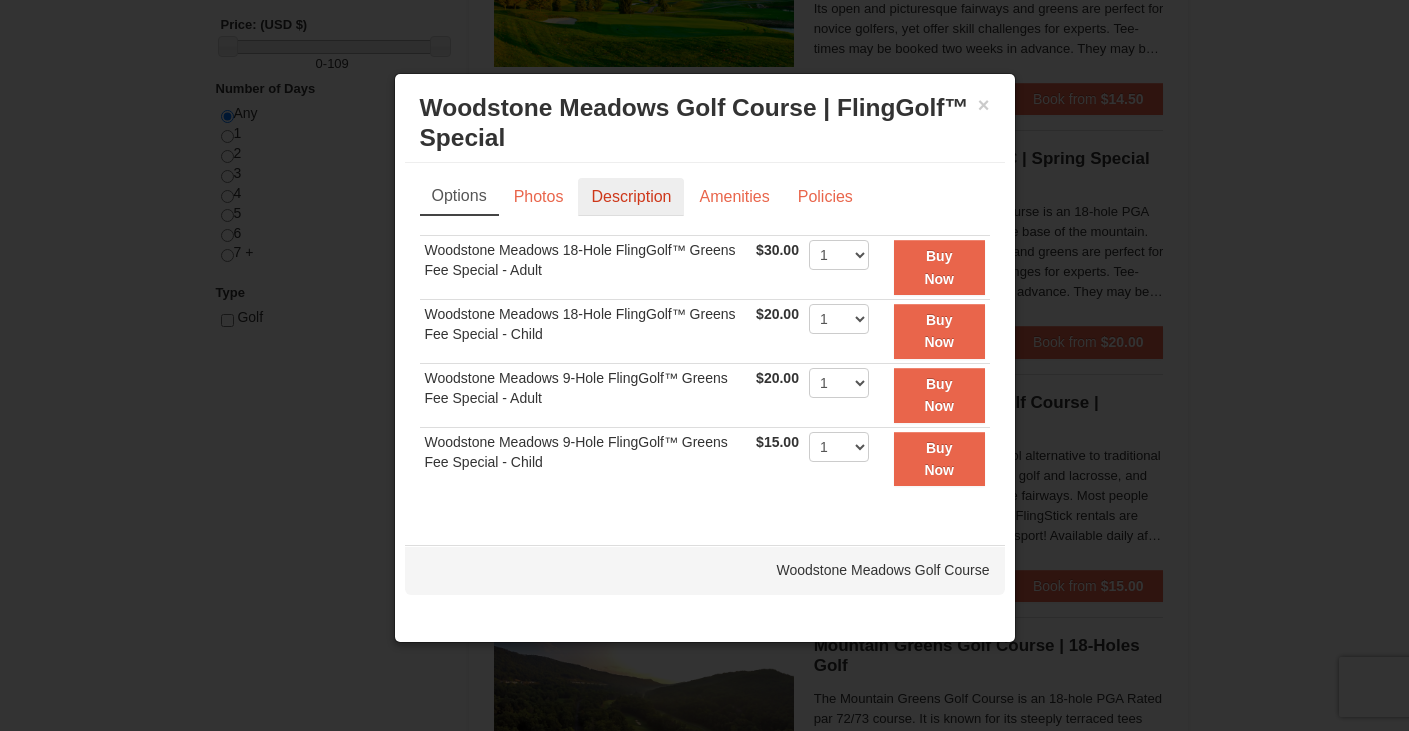 click on "Description" at bounding box center [631, 197] 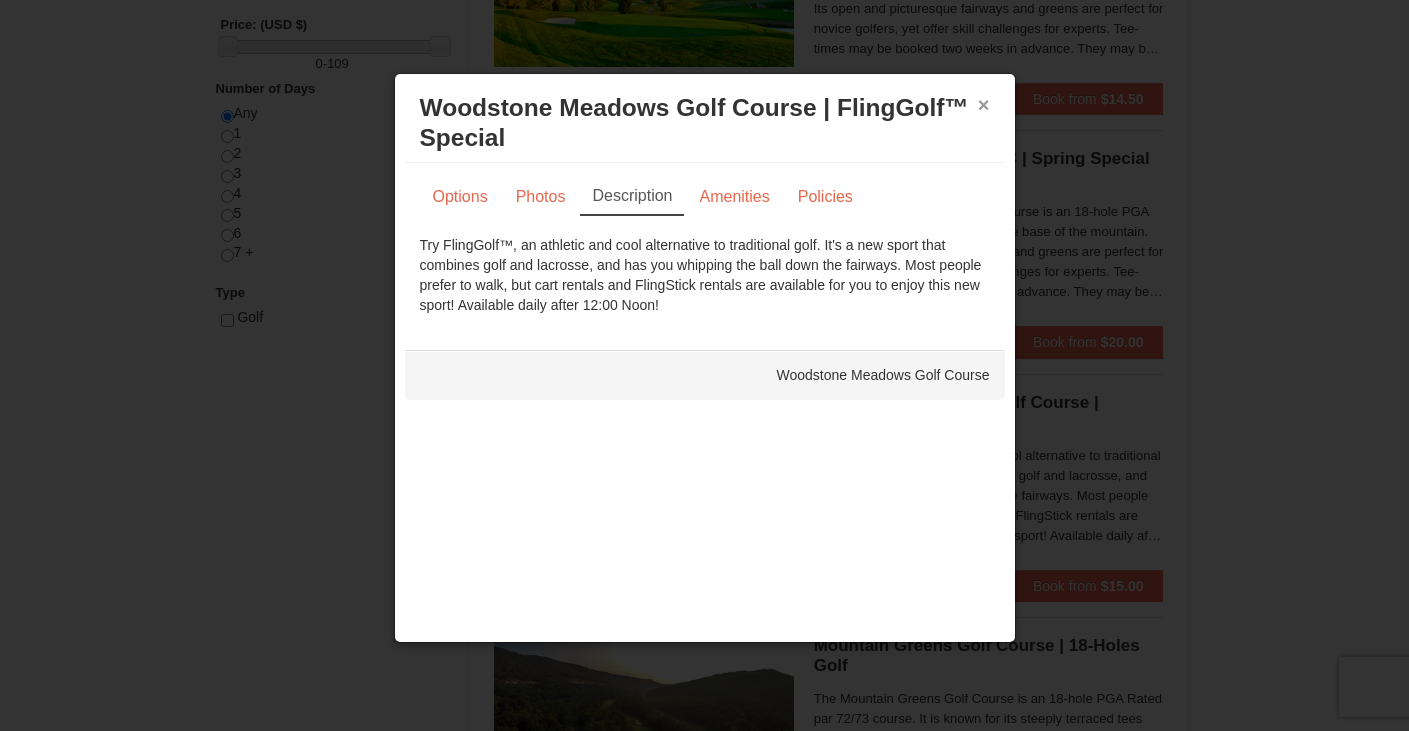 click on "×" at bounding box center (984, 105) 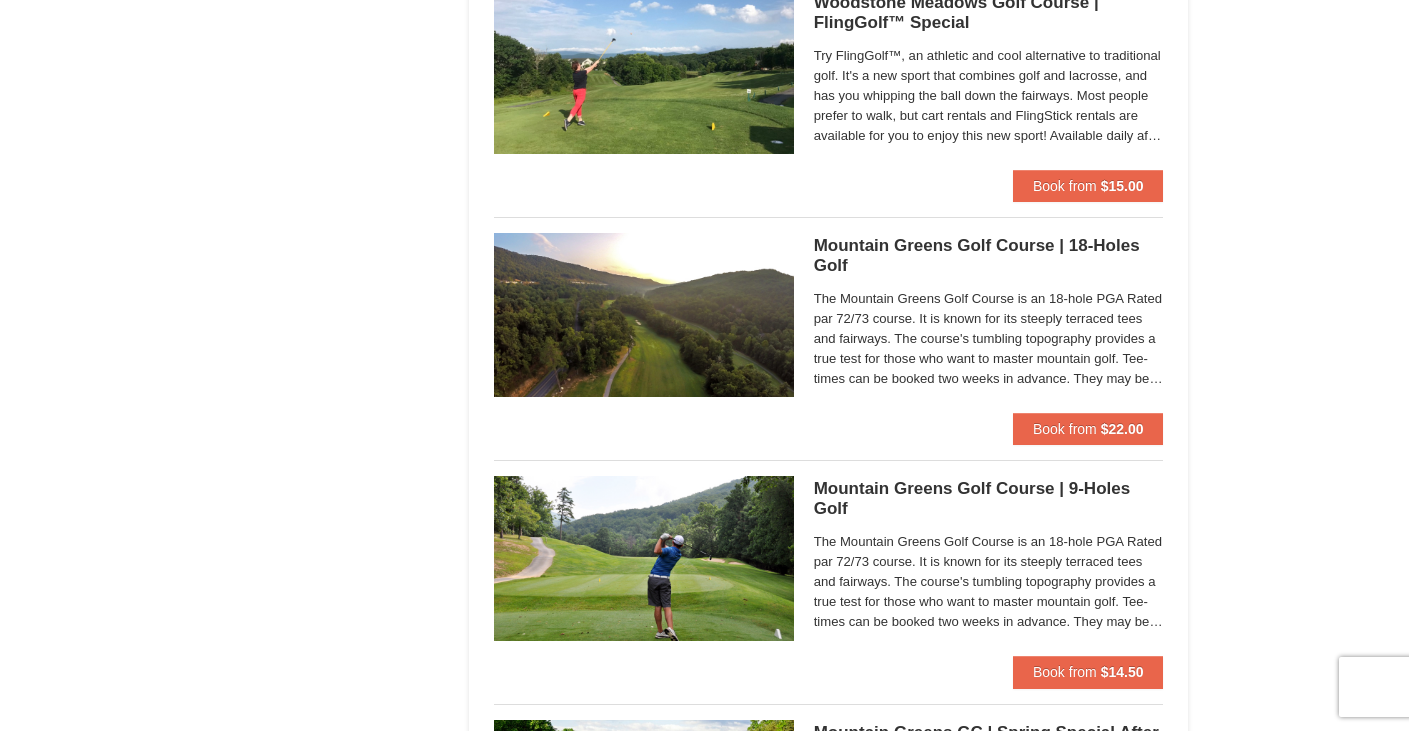 scroll, scrollTop: 1300, scrollLeft: 0, axis: vertical 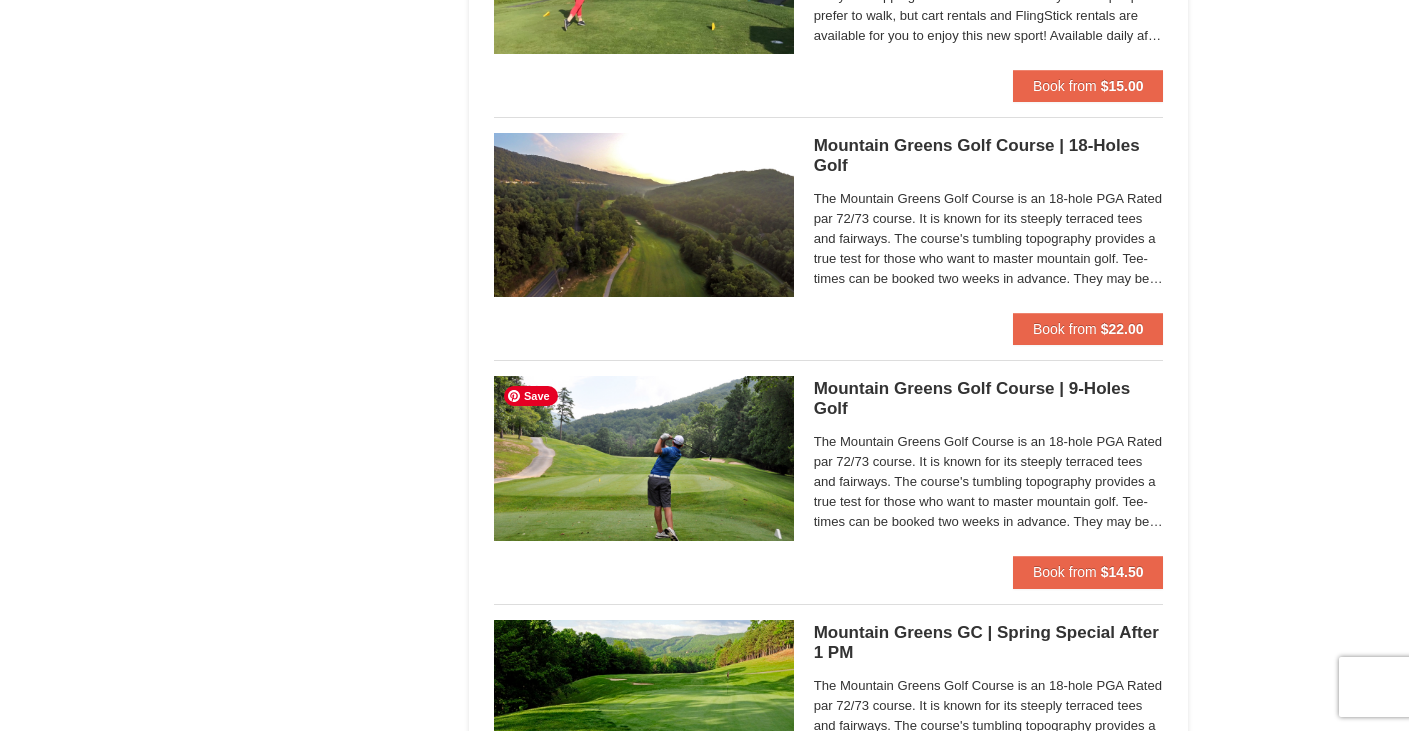 click at bounding box center (644, 458) 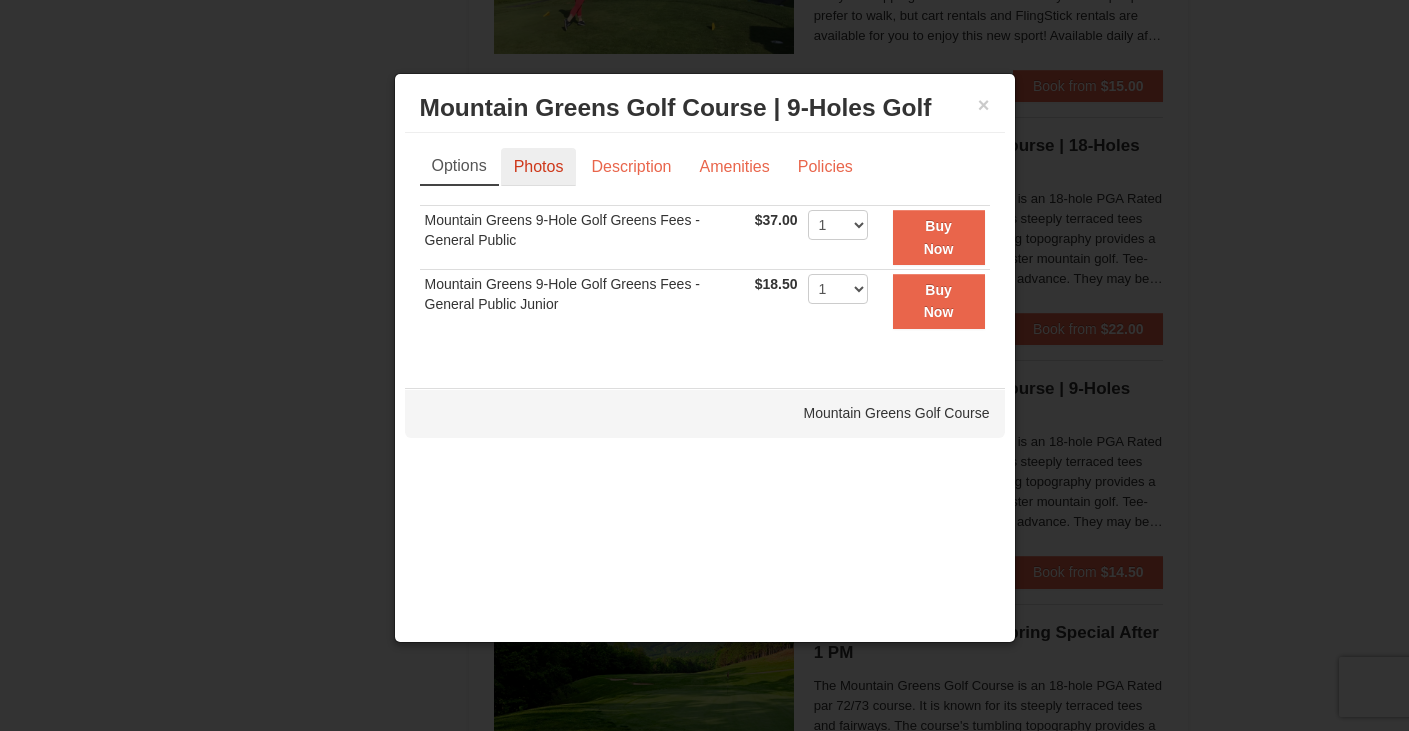 click on "Photos" at bounding box center [539, 167] 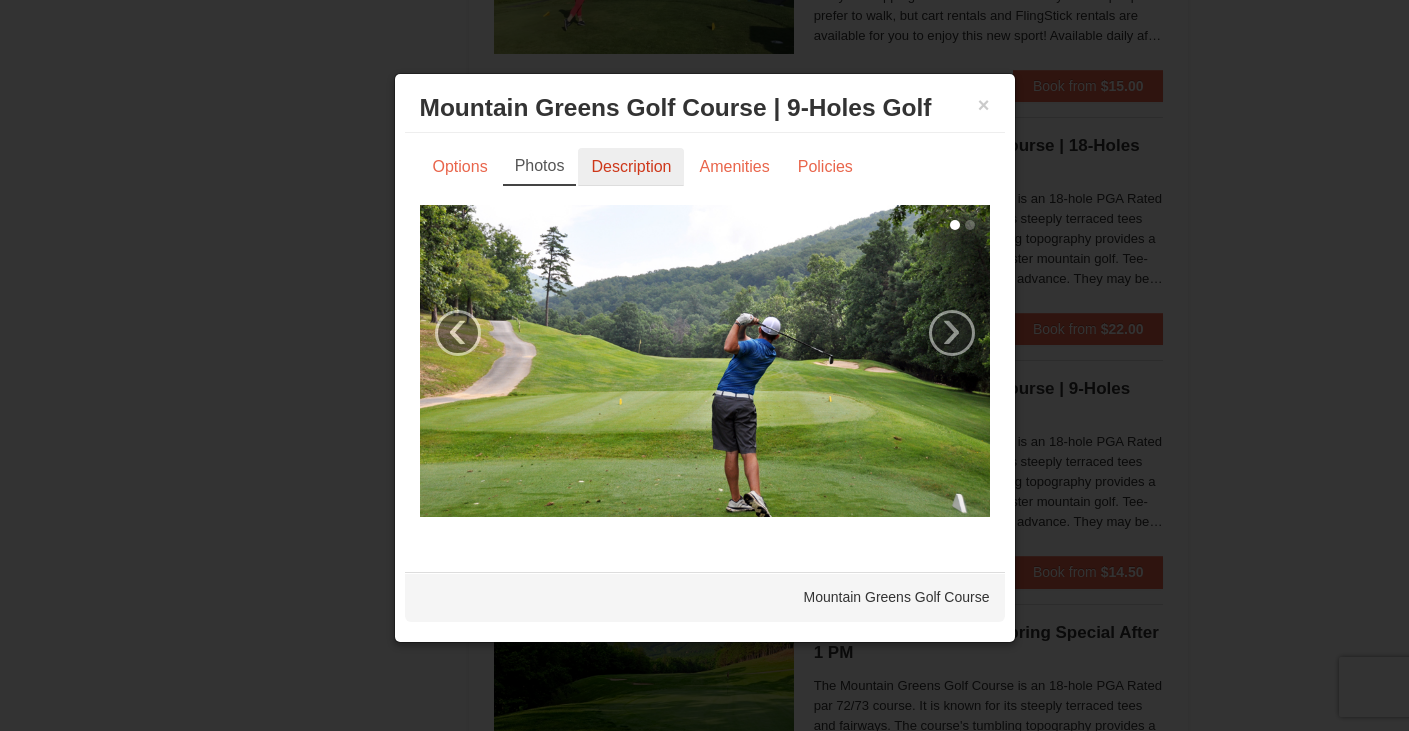 click on "Description" at bounding box center (631, 167) 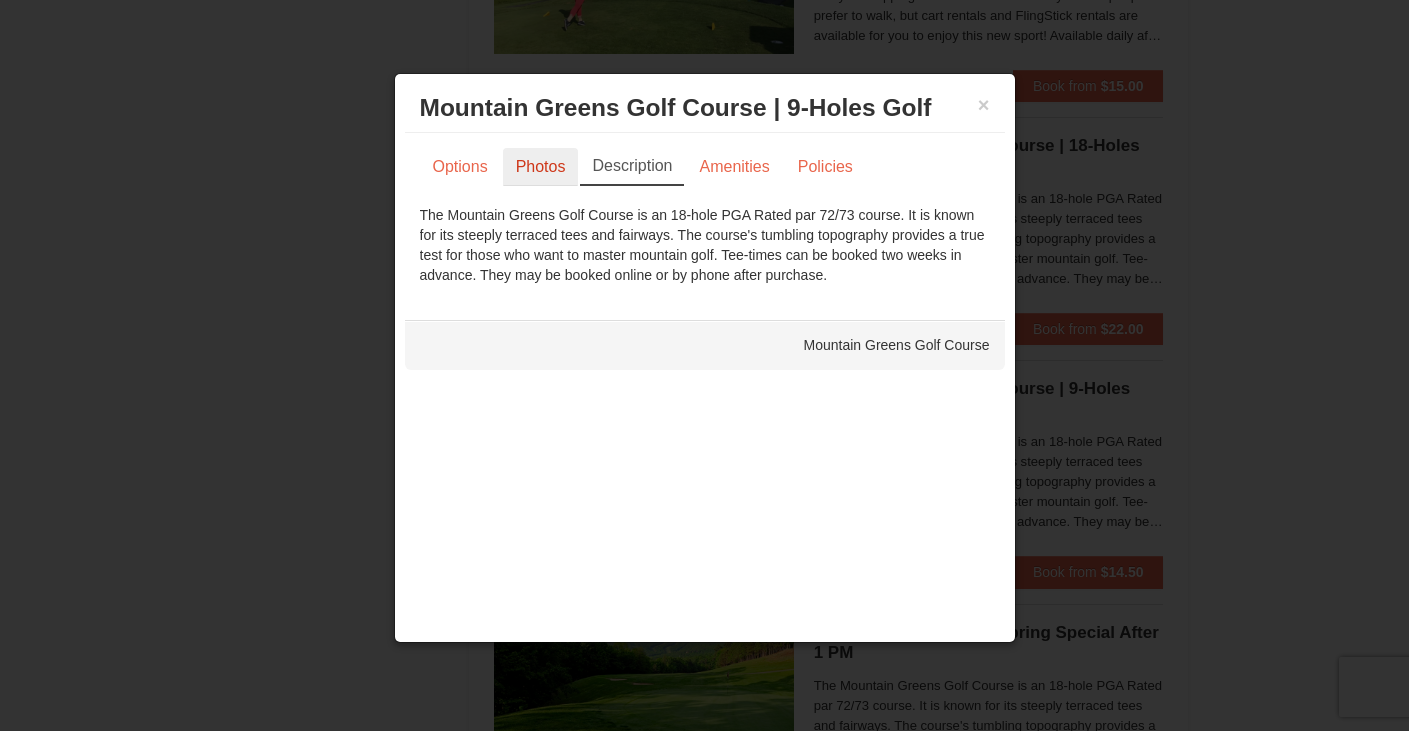 click on "Photos" at bounding box center [541, 167] 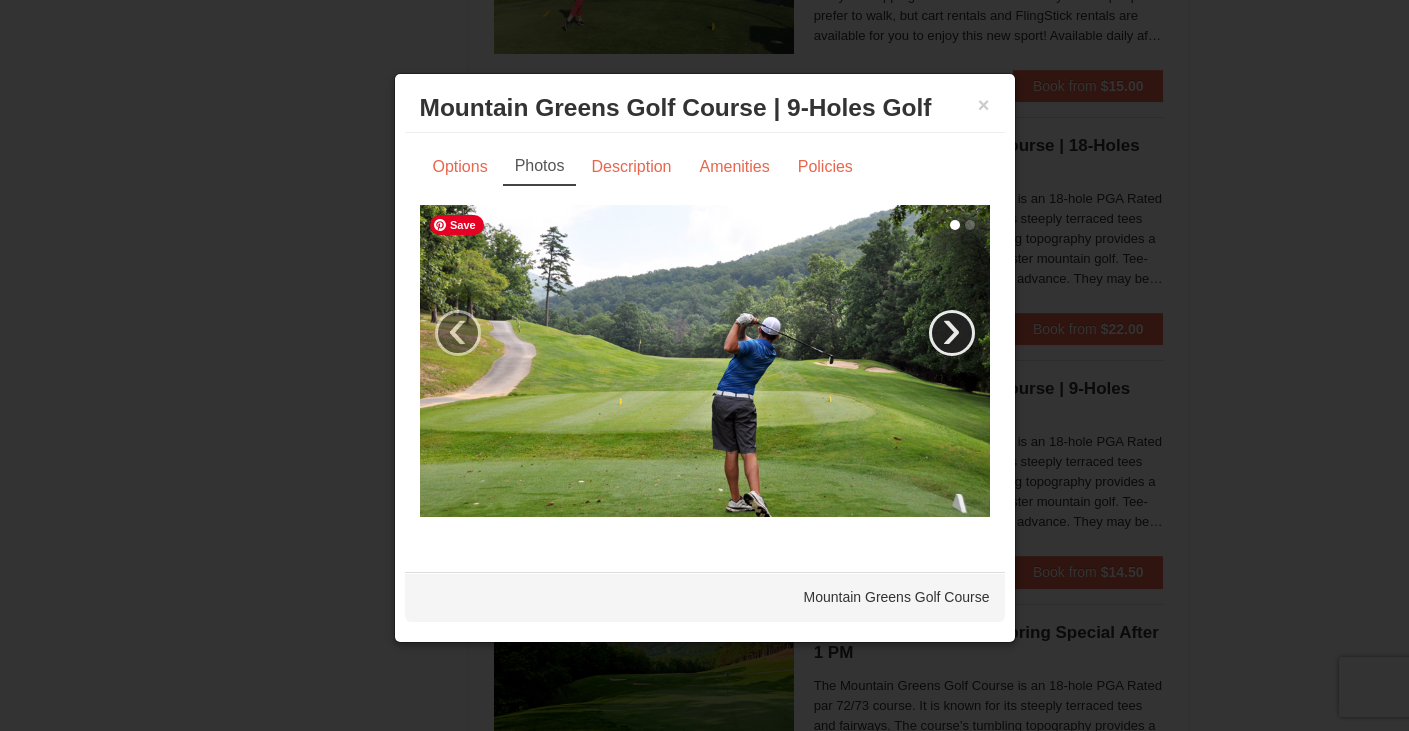 click on "›" at bounding box center (952, 333) 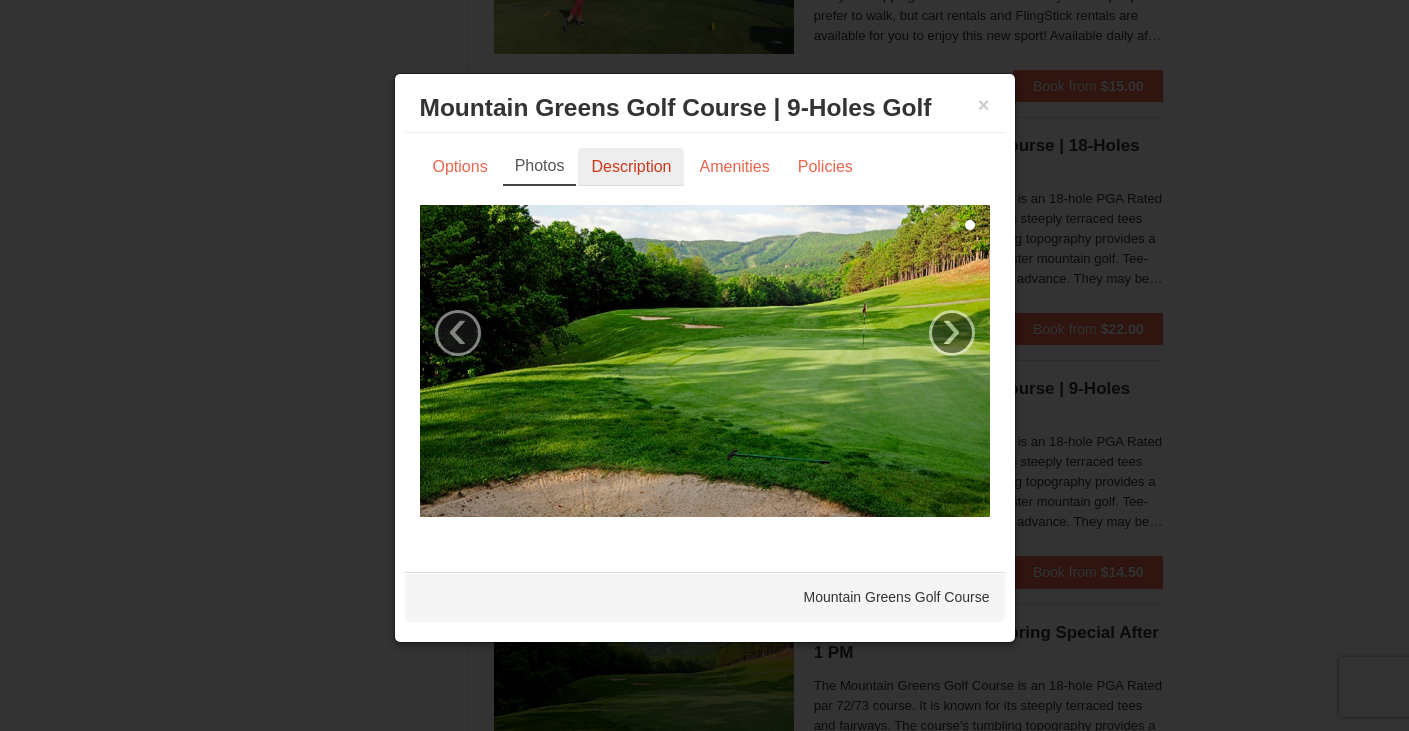 click on "Description" at bounding box center [631, 167] 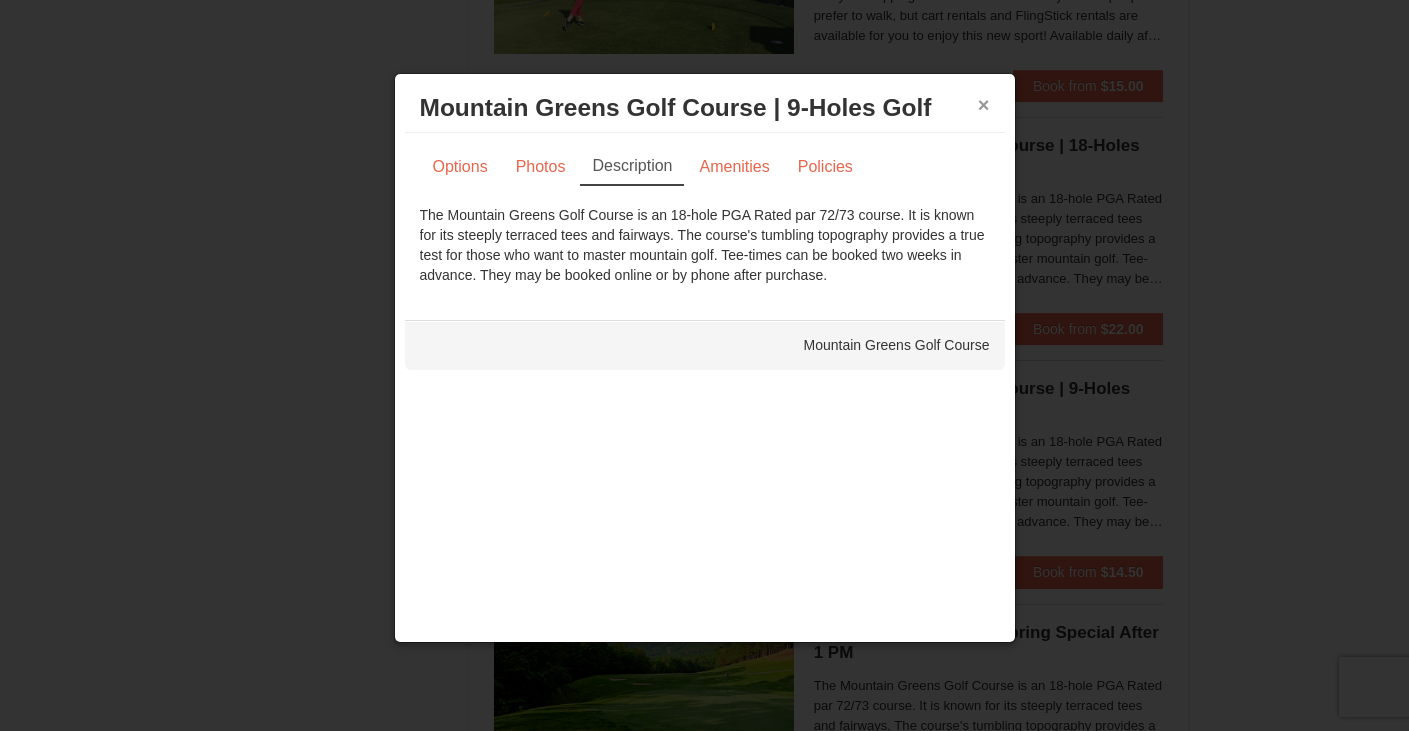 click on "×" at bounding box center (984, 105) 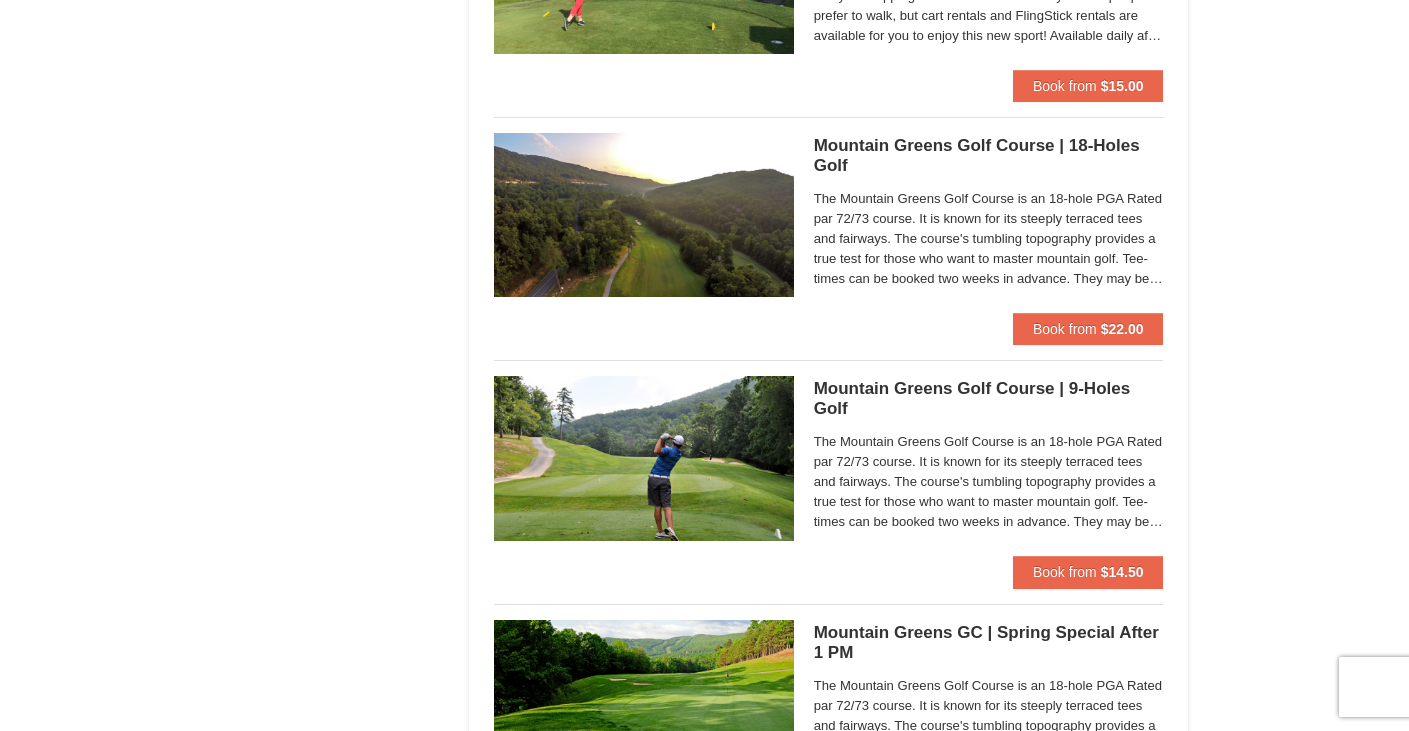 click on "Lodging
Arrival Please format dates MM/DD/YYYY Please format dates MM/DD/YYYY
09/26/2025
Departure Please format dates MM/DD/YYYY Please format dates MM/DD/YYYY
09/28/2025
Adults Please format dates MM/DD/YYYY
2
Children Please format dates MM/DD/YYYY
0
Search" at bounding box center (705, -32) 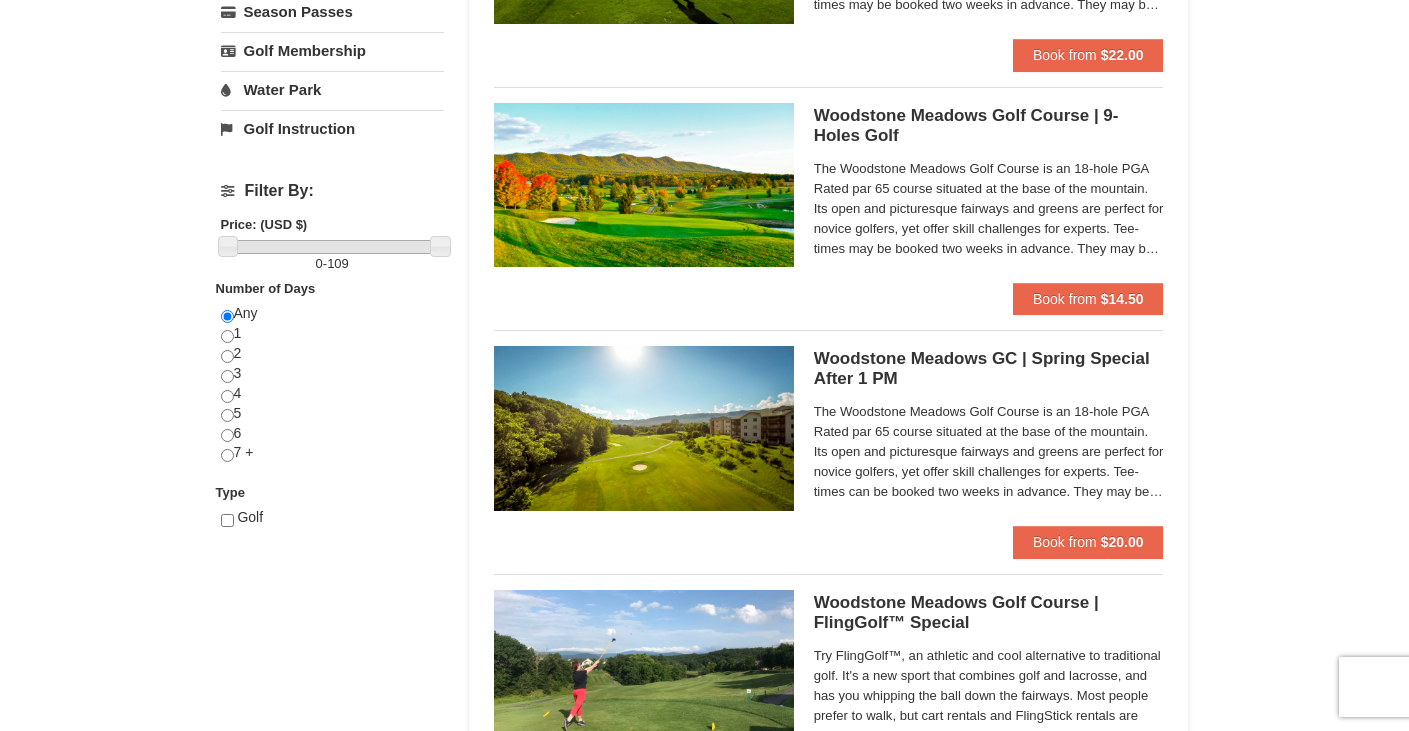scroll, scrollTop: 0, scrollLeft: 0, axis: both 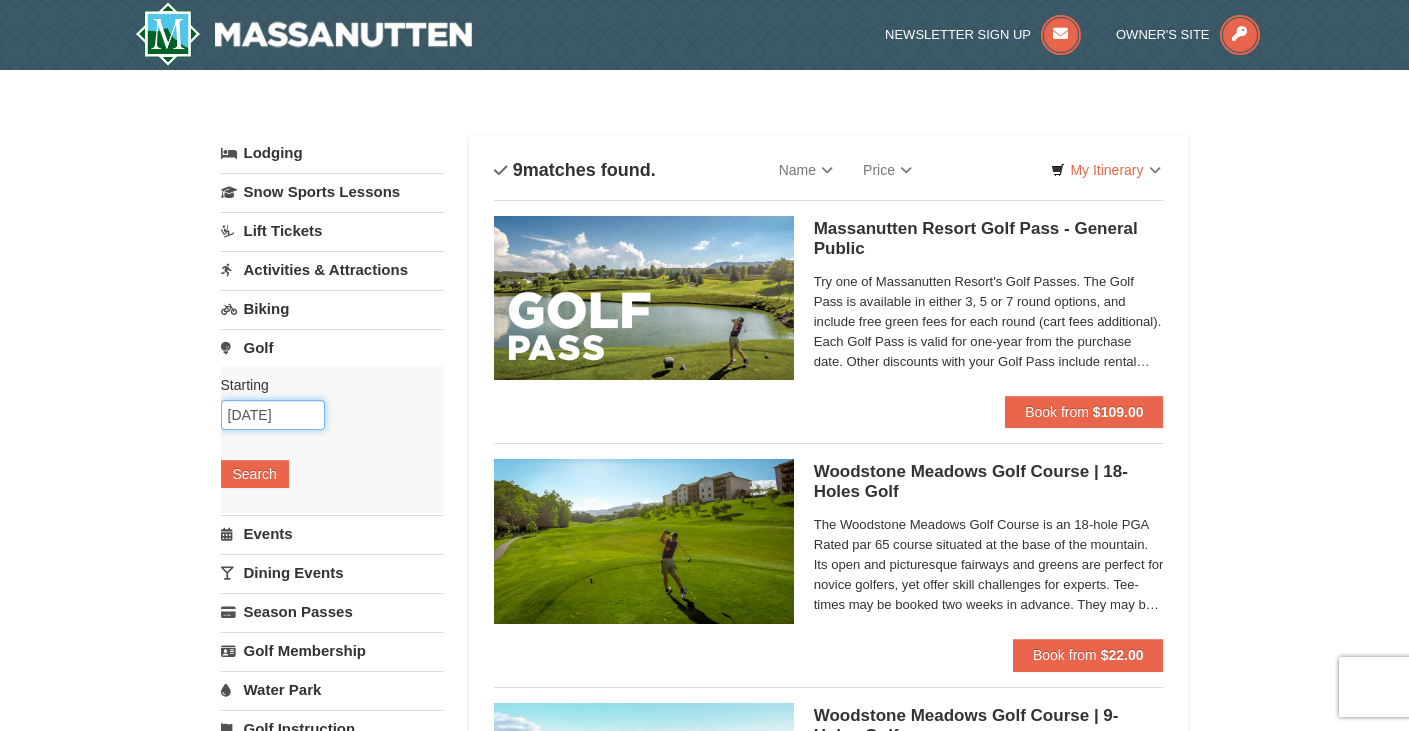 click on "09/26/2025" at bounding box center [273, 415] 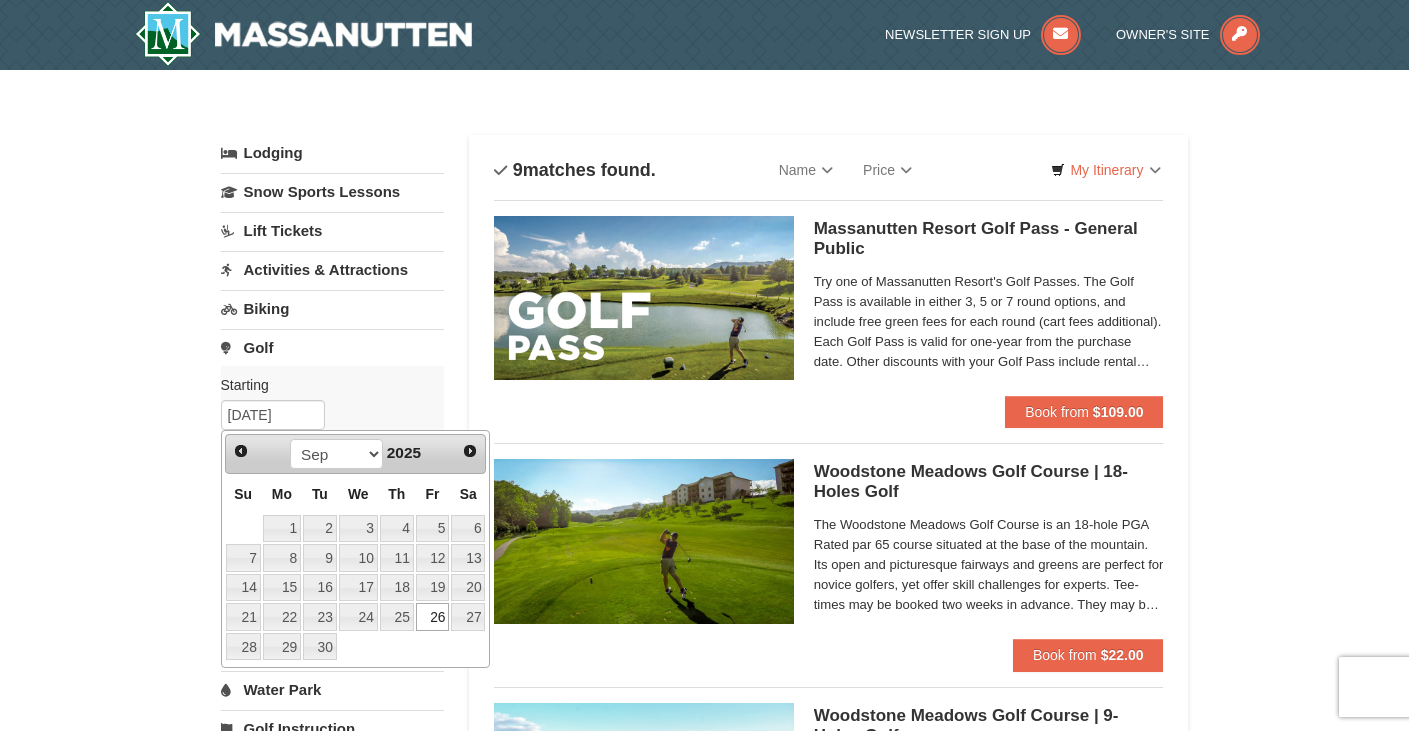 click on "Prev" at bounding box center [242, 451] 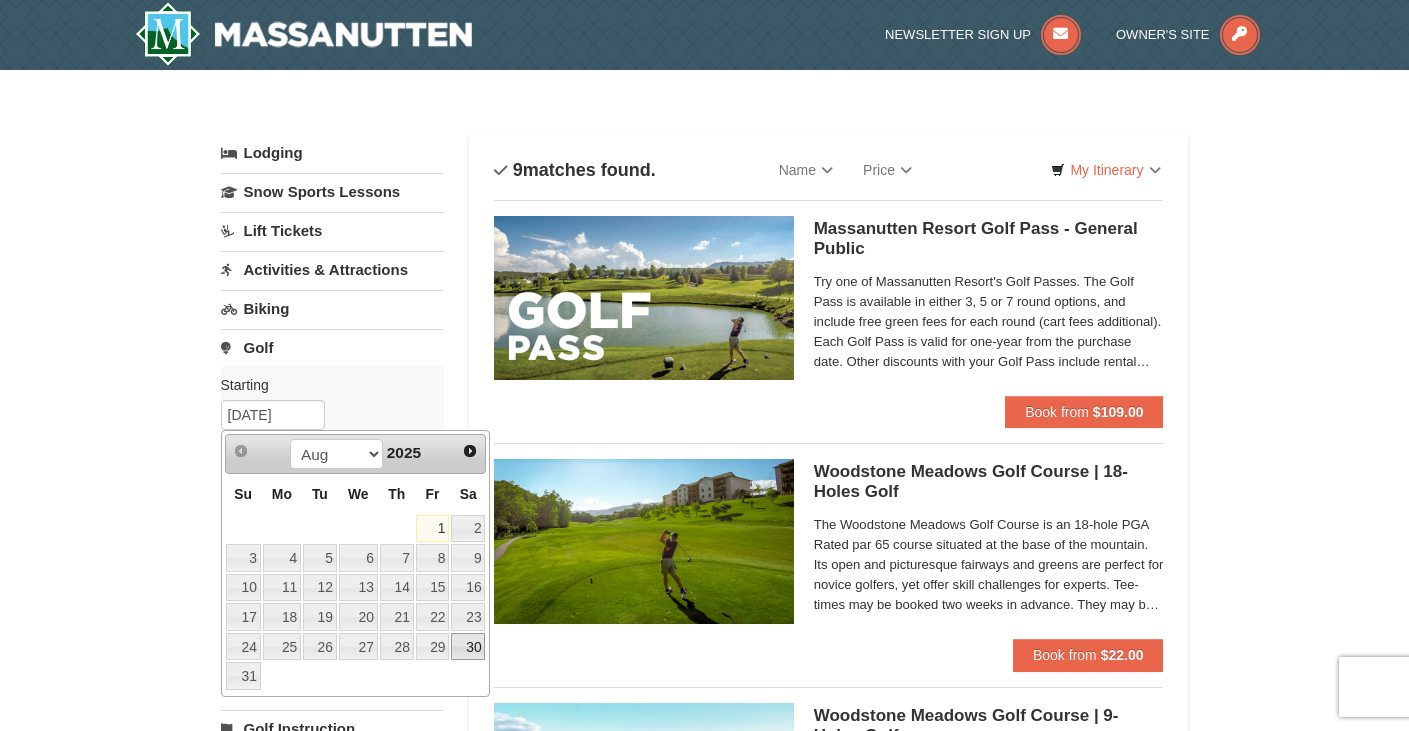 click on "30" at bounding box center (468, 647) 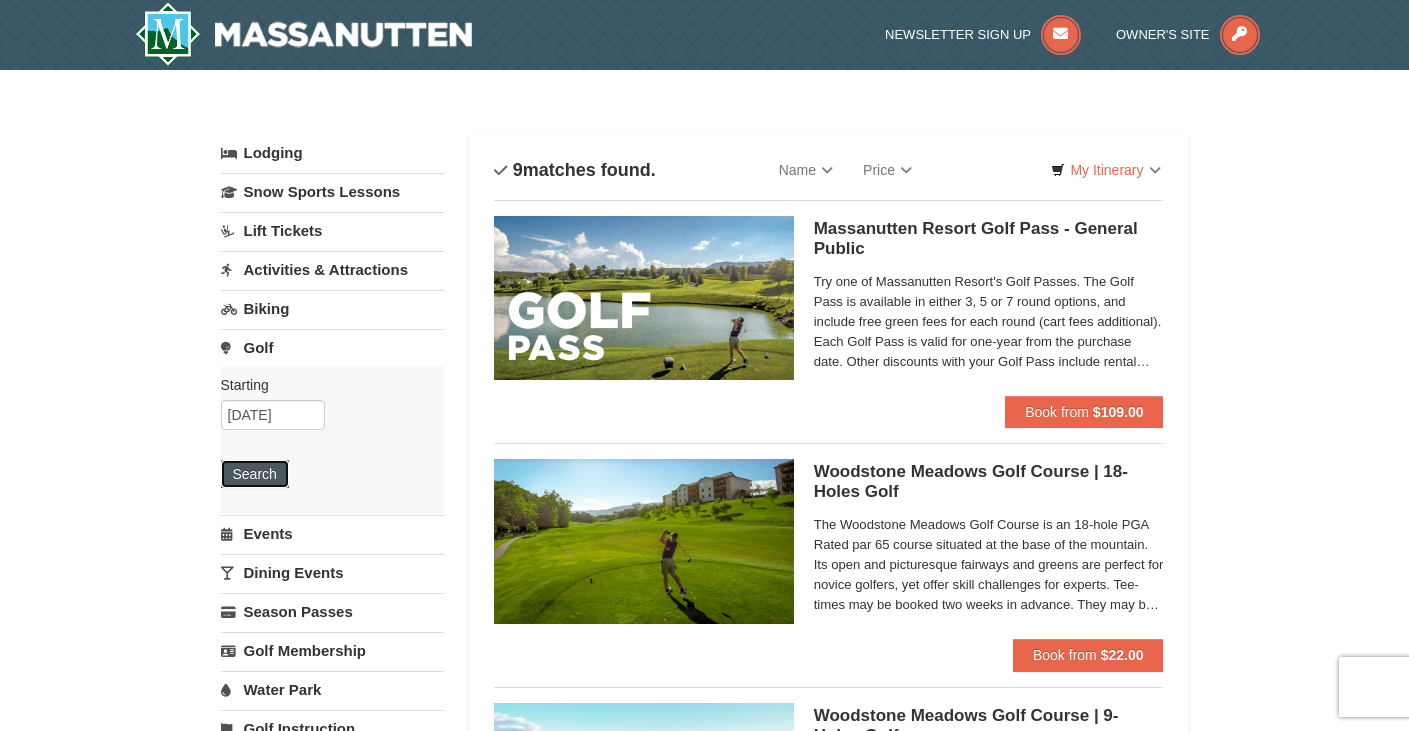 click on "Search" at bounding box center (255, 474) 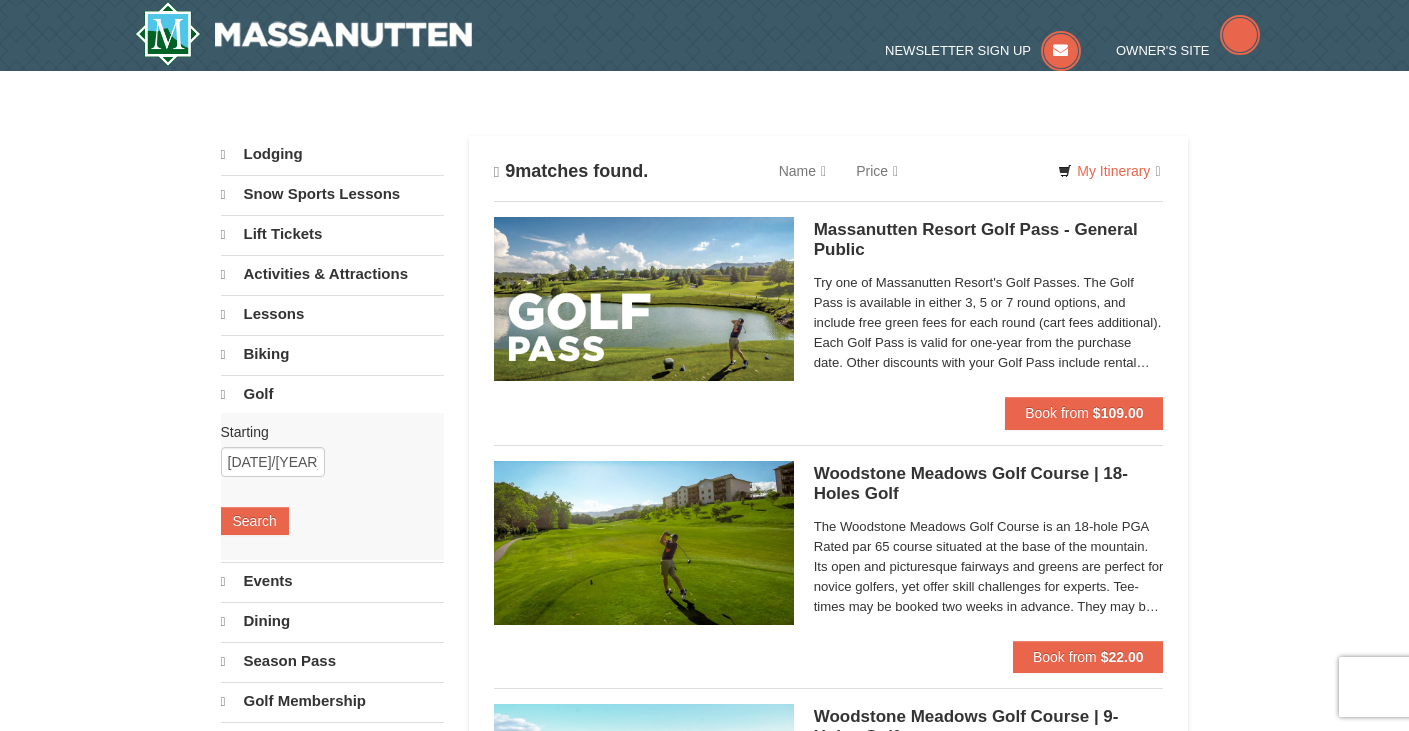 scroll, scrollTop: 0, scrollLeft: 0, axis: both 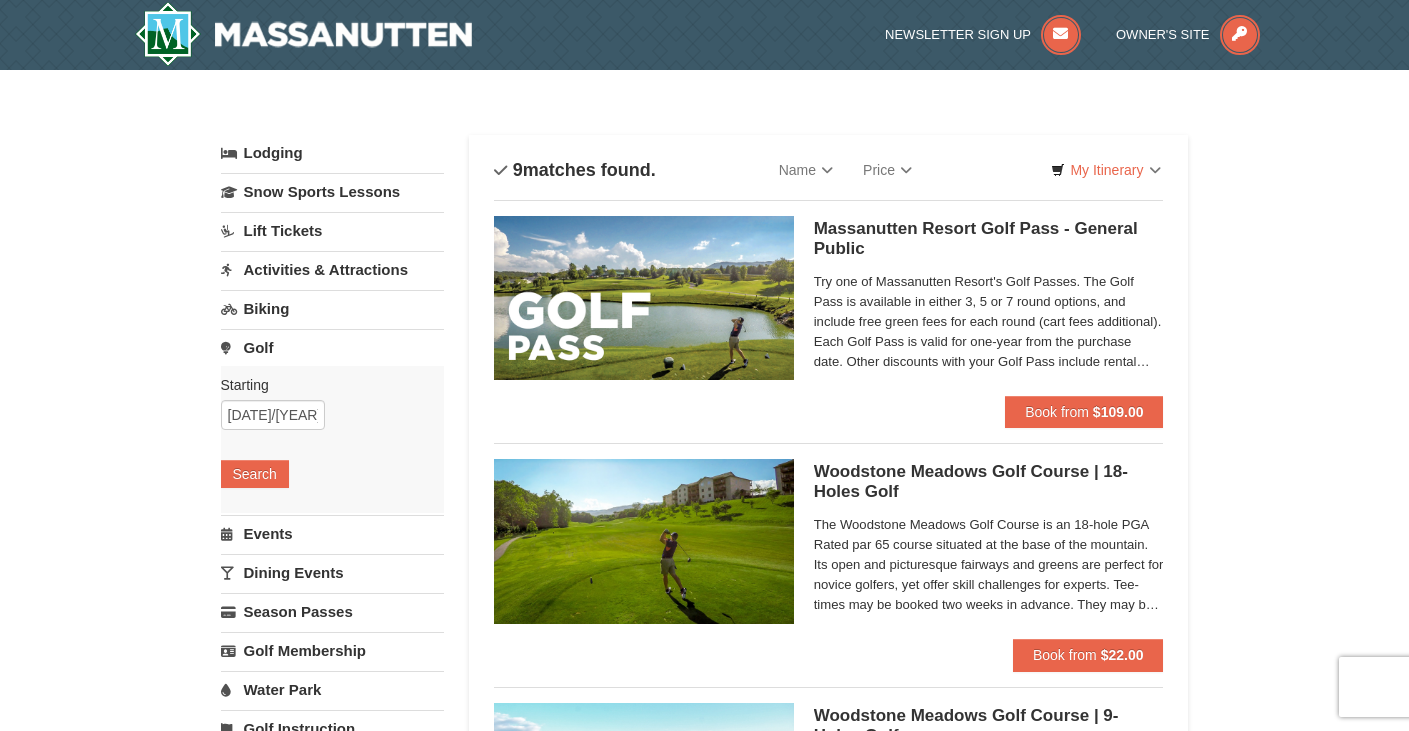 click on "Biking" at bounding box center [332, 308] 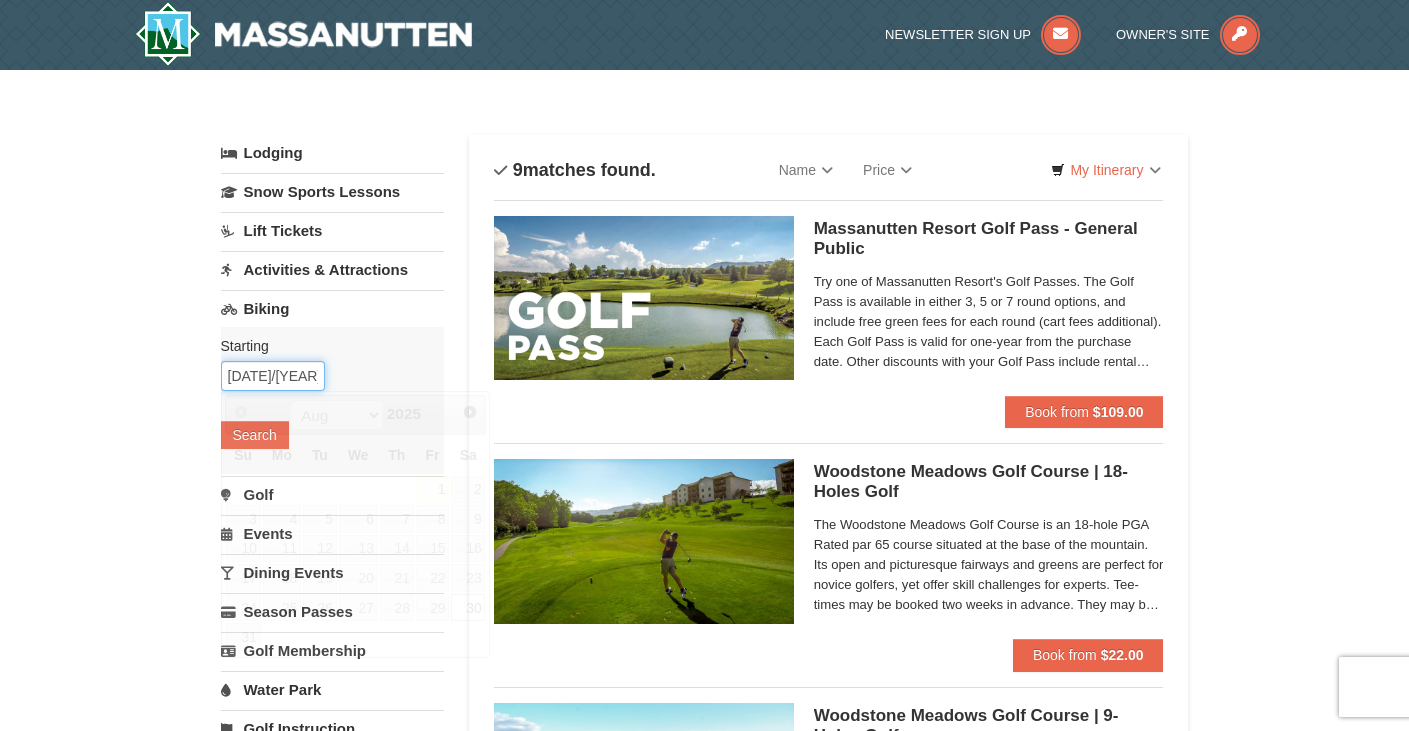click on "[DATE]" at bounding box center (273, 376) 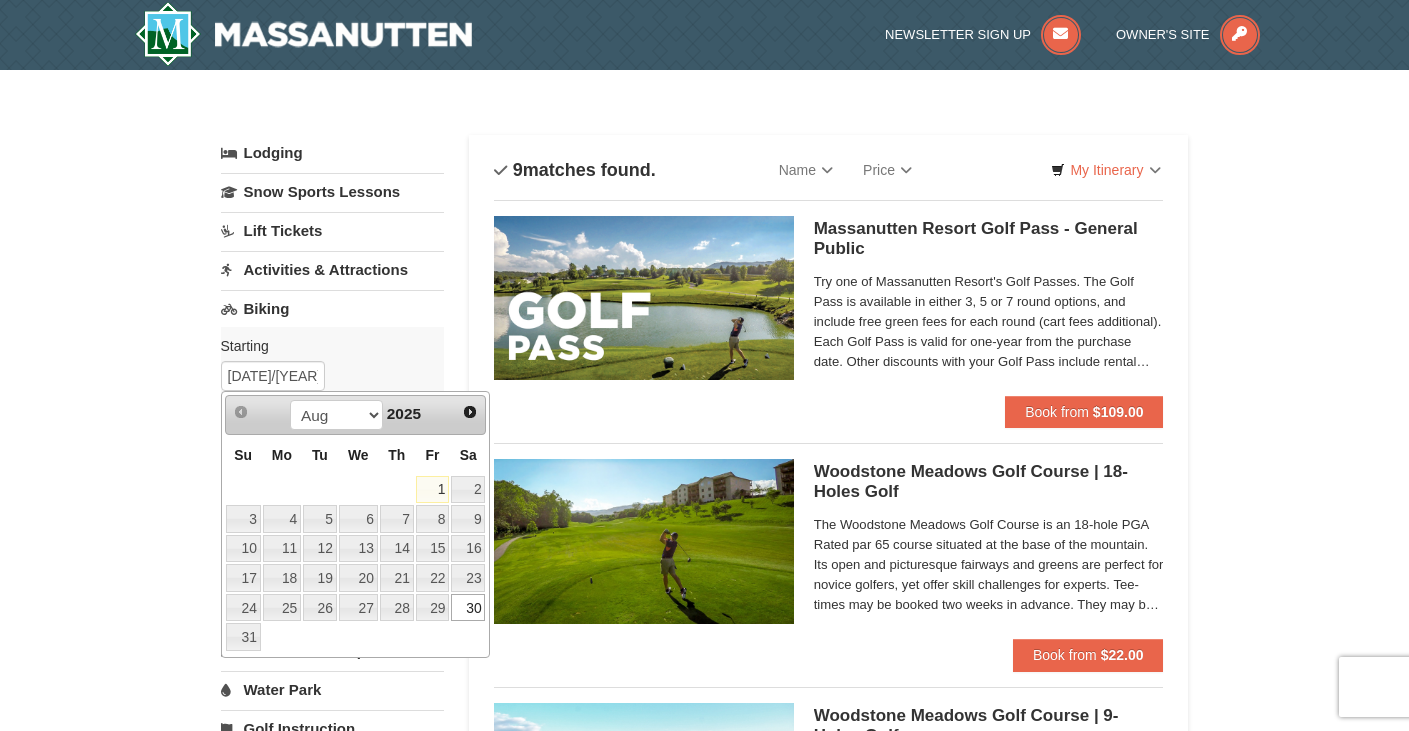 click on "×
Categories
List
Filter
My Itinerary
Questions?  1-540-289-9441
Lodging
Arrival Please format dates MM/DD/YYYY Please format dates MM/DD/YYYY
08/30/2025
Departure Please format dates MM/DD/YYYY Please format dates MM/DD/YYYY
09/01/2025
2 0" at bounding box center (704, 1258) 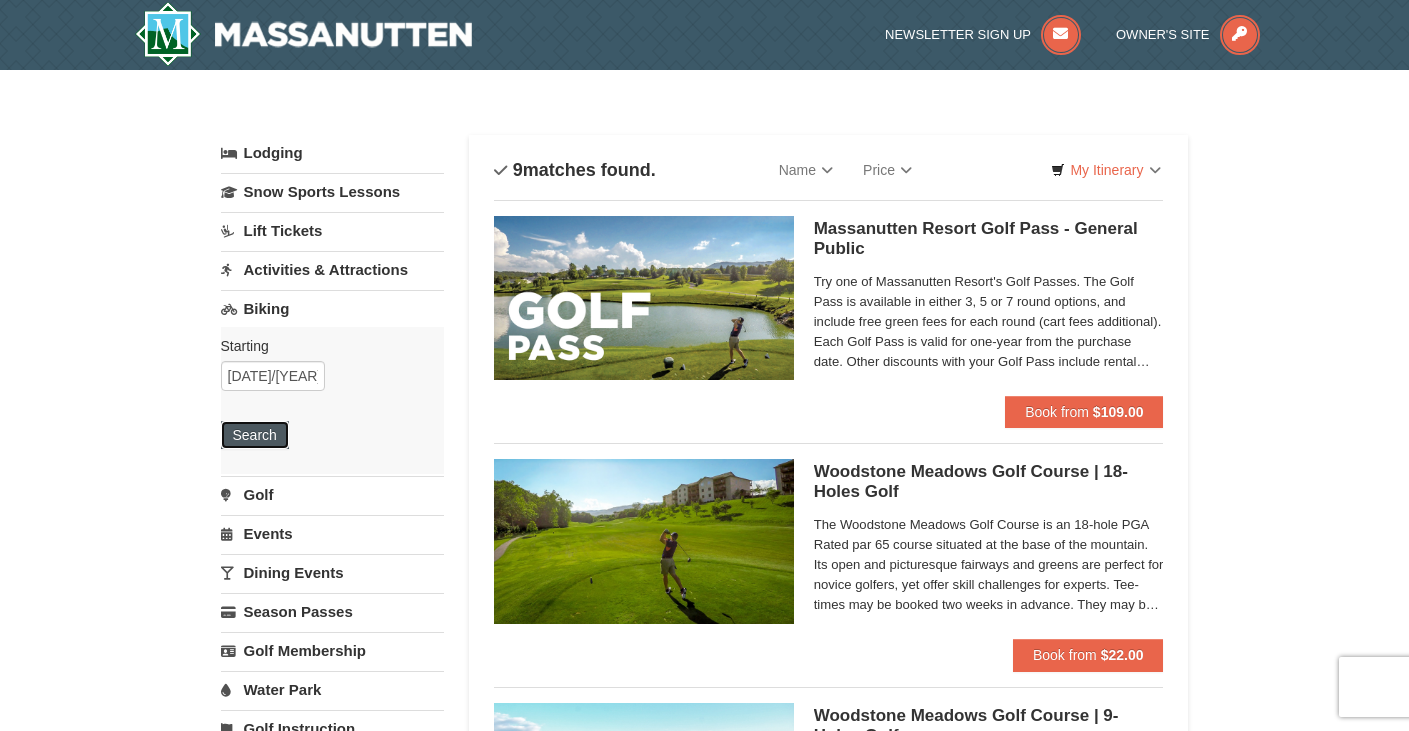 click on "Search" at bounding box center (255, 435) 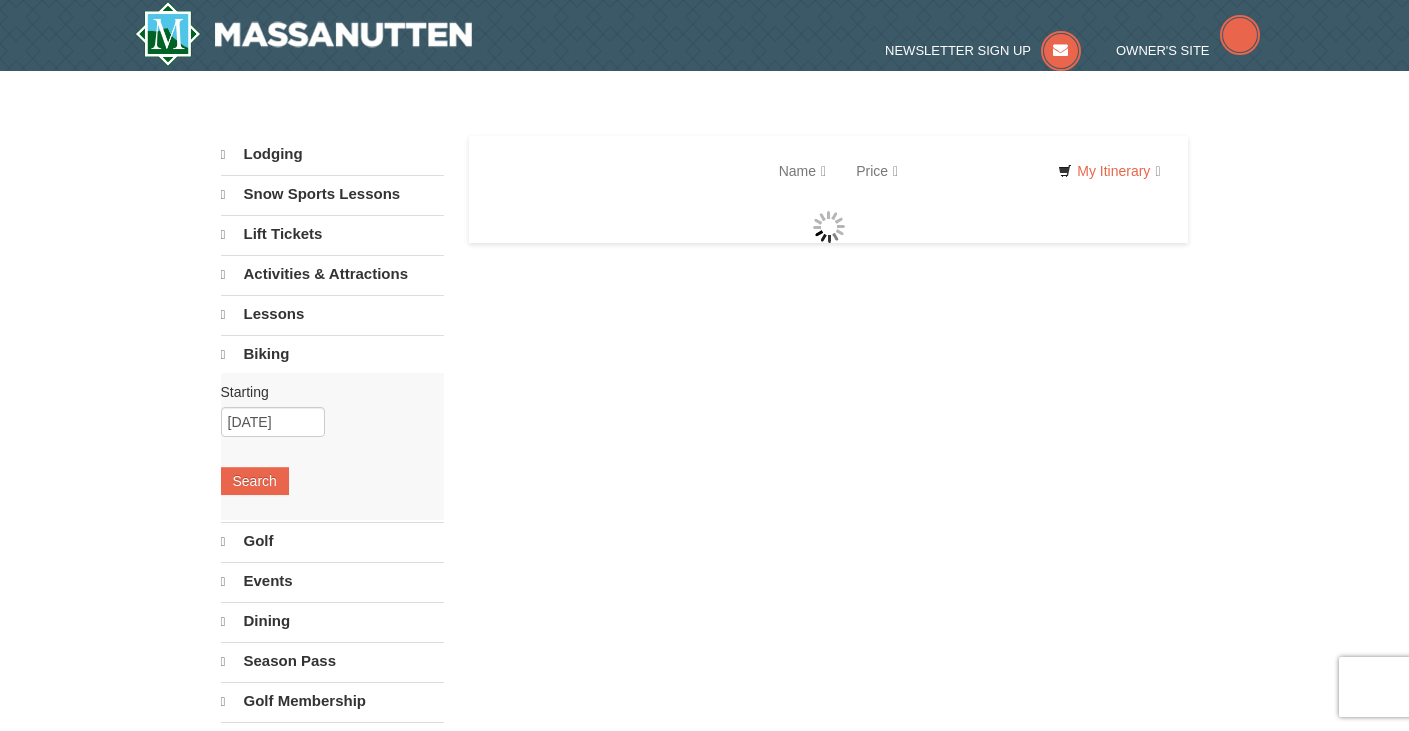 scroll, scrollTop: 0, scrollLeft: 0, axis: both 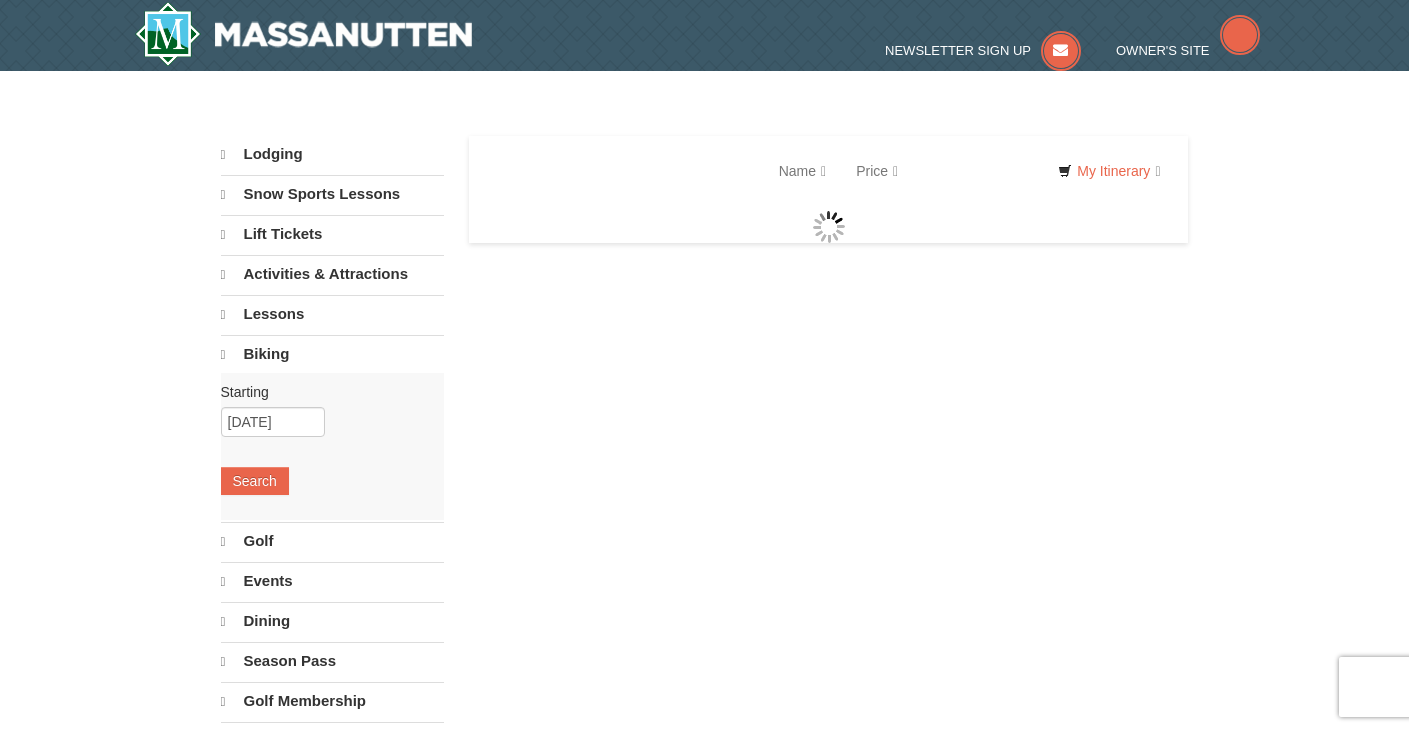 select on "8" 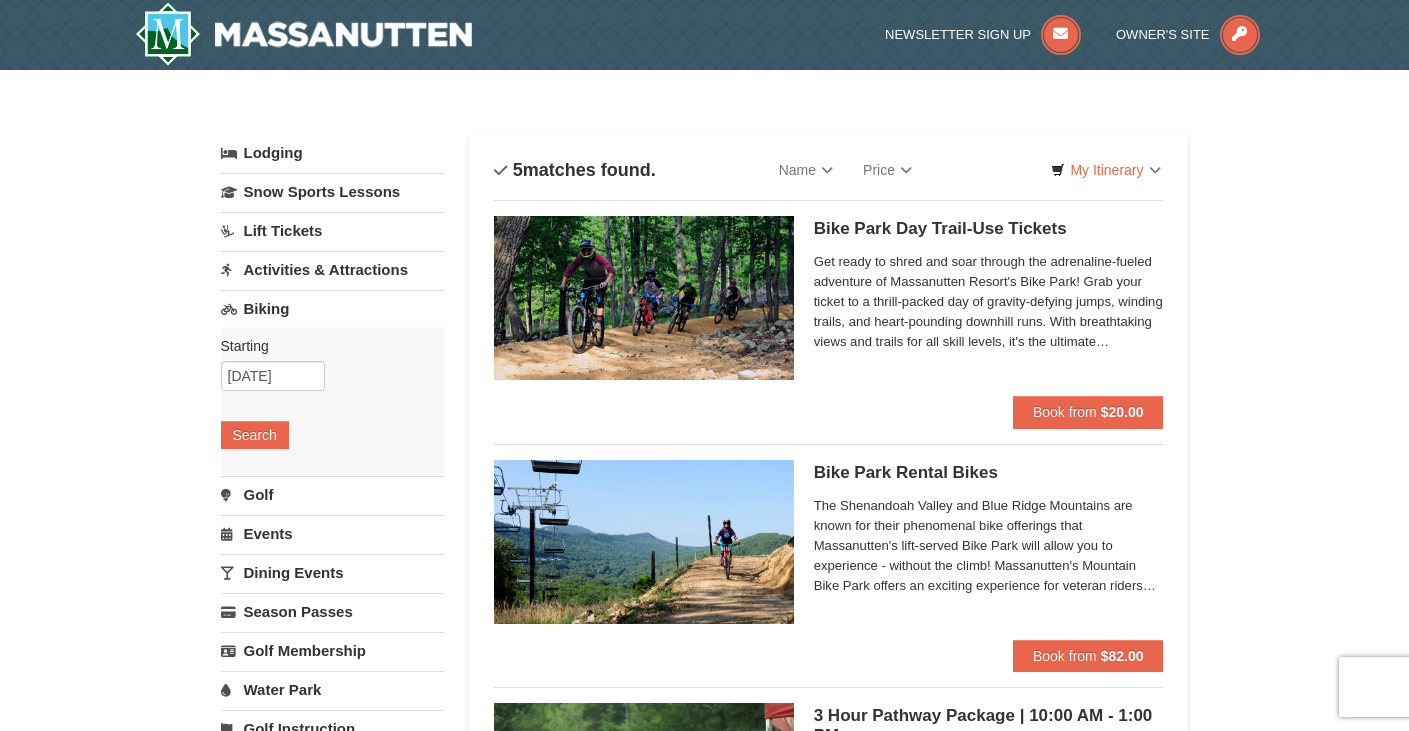 scroll, scrollTop: 0, scrollLeft: 0, axis: both 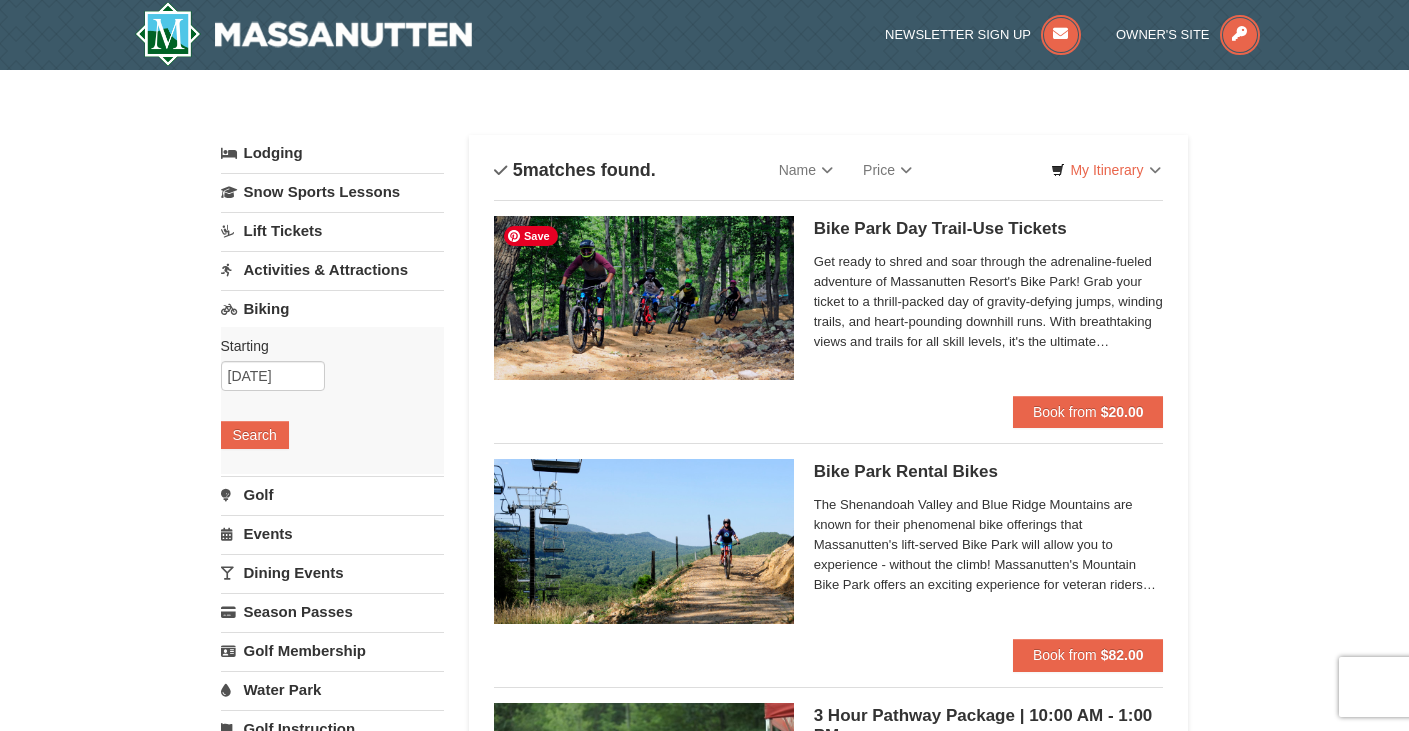 click at bounding box center (644, 298) 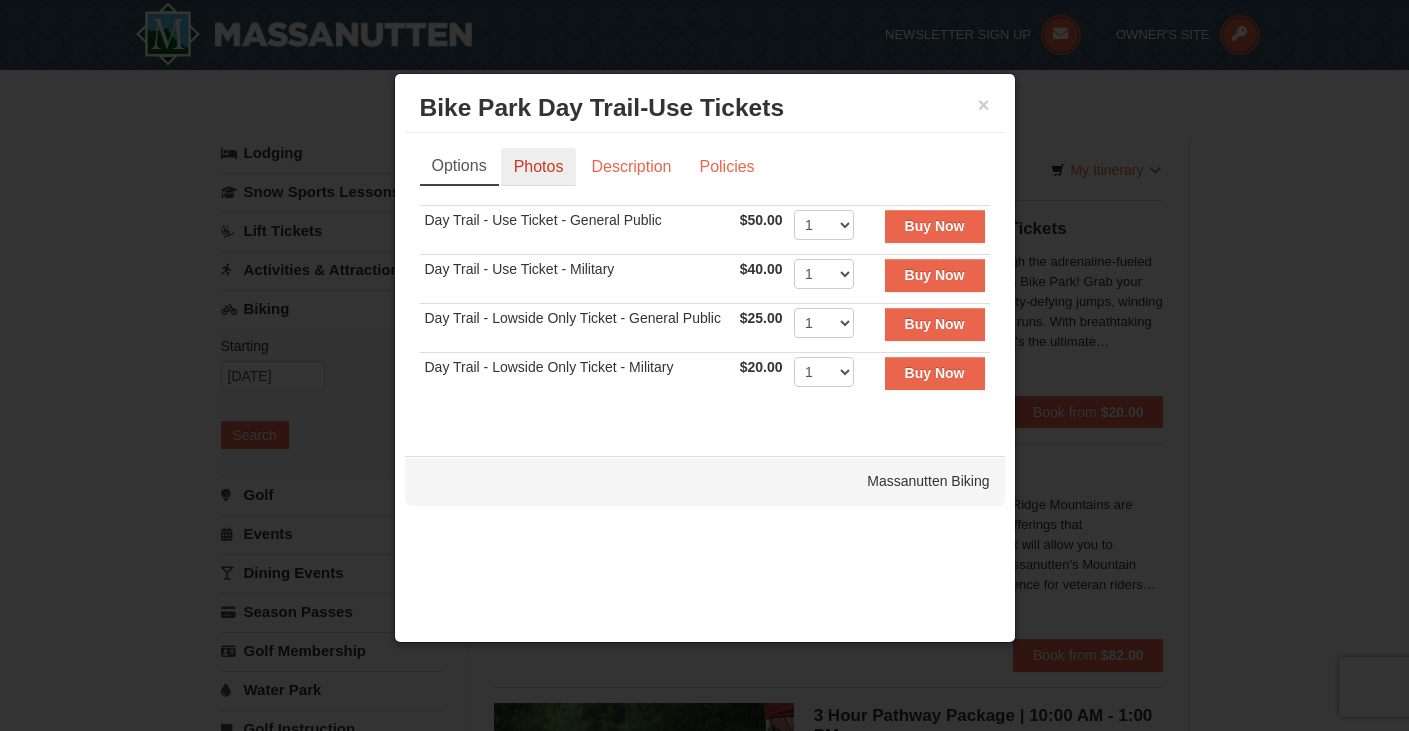 click on "Photos" at bounding box center [539, 167] 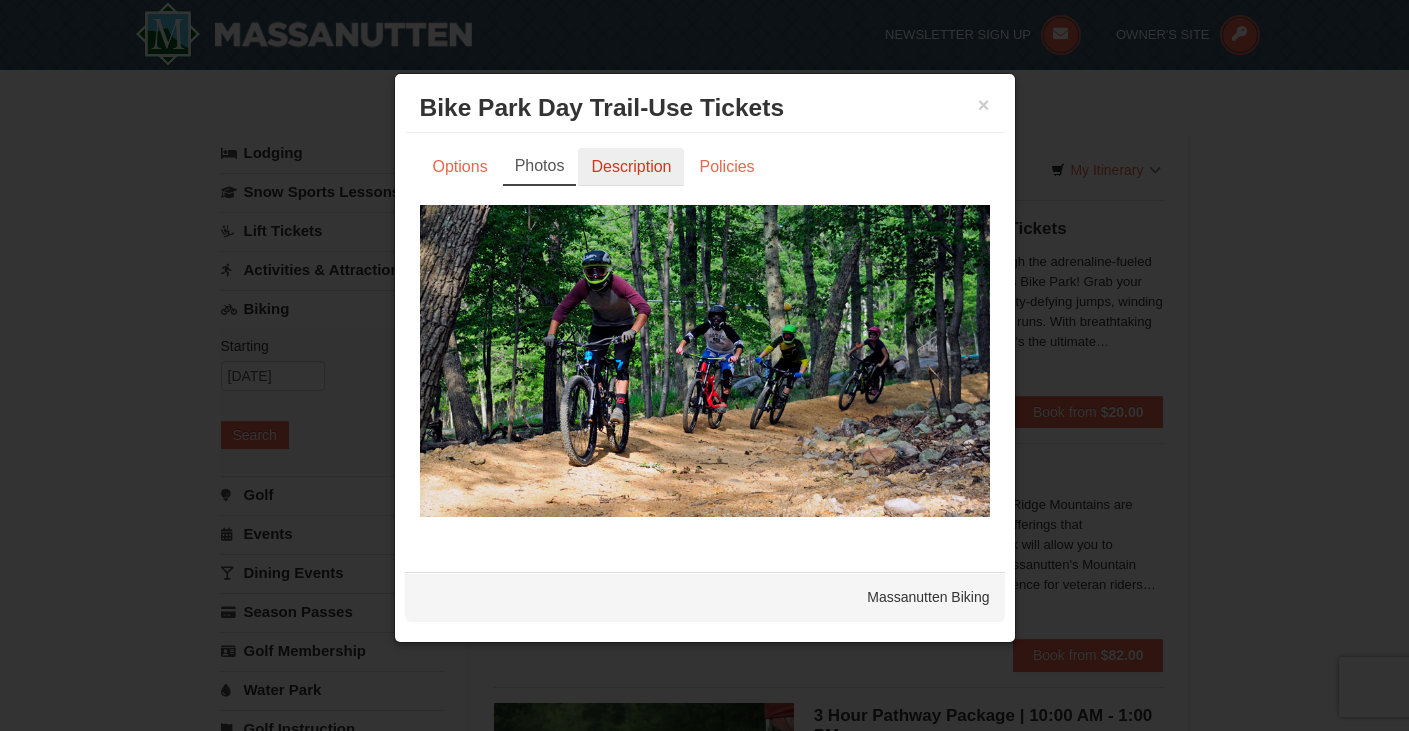 click on "Description" at bounding box center (631, 167) 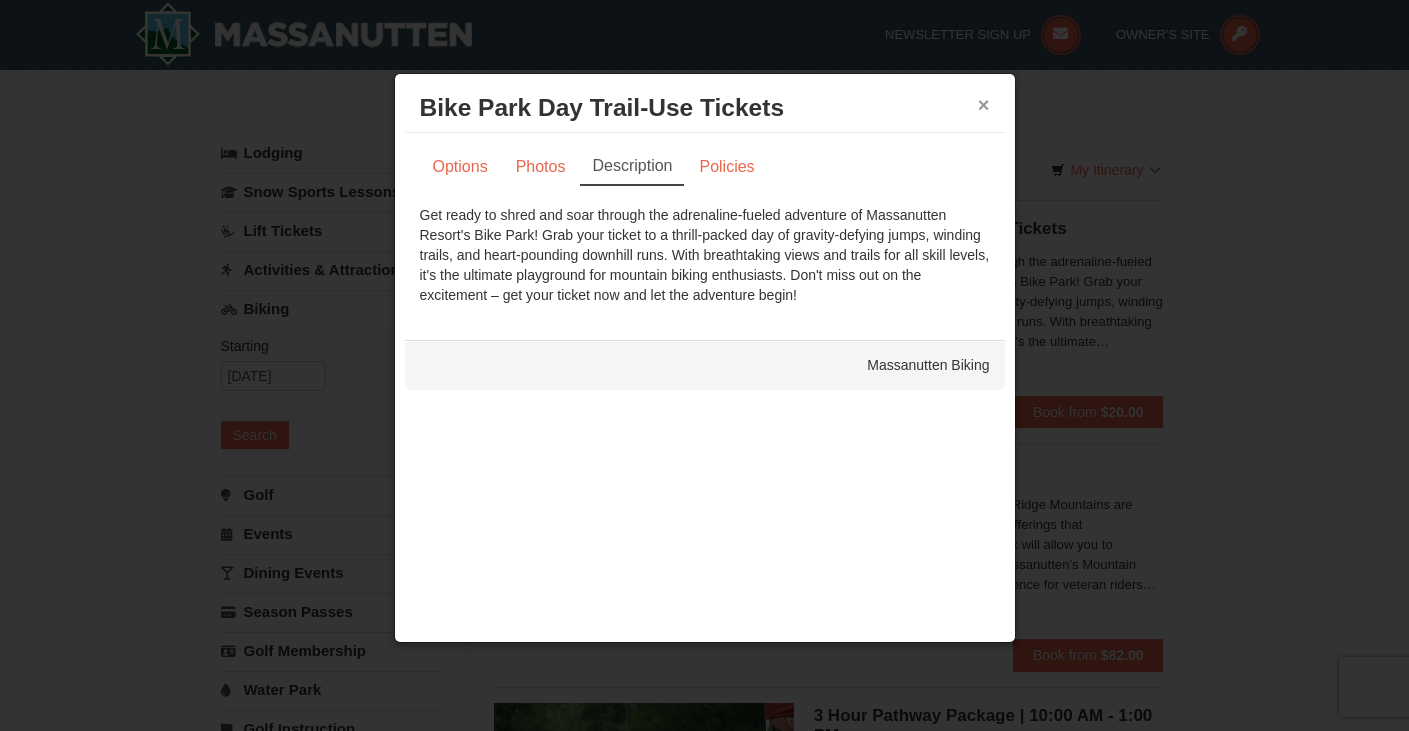 click on "×" at bounding box center [984, 105] 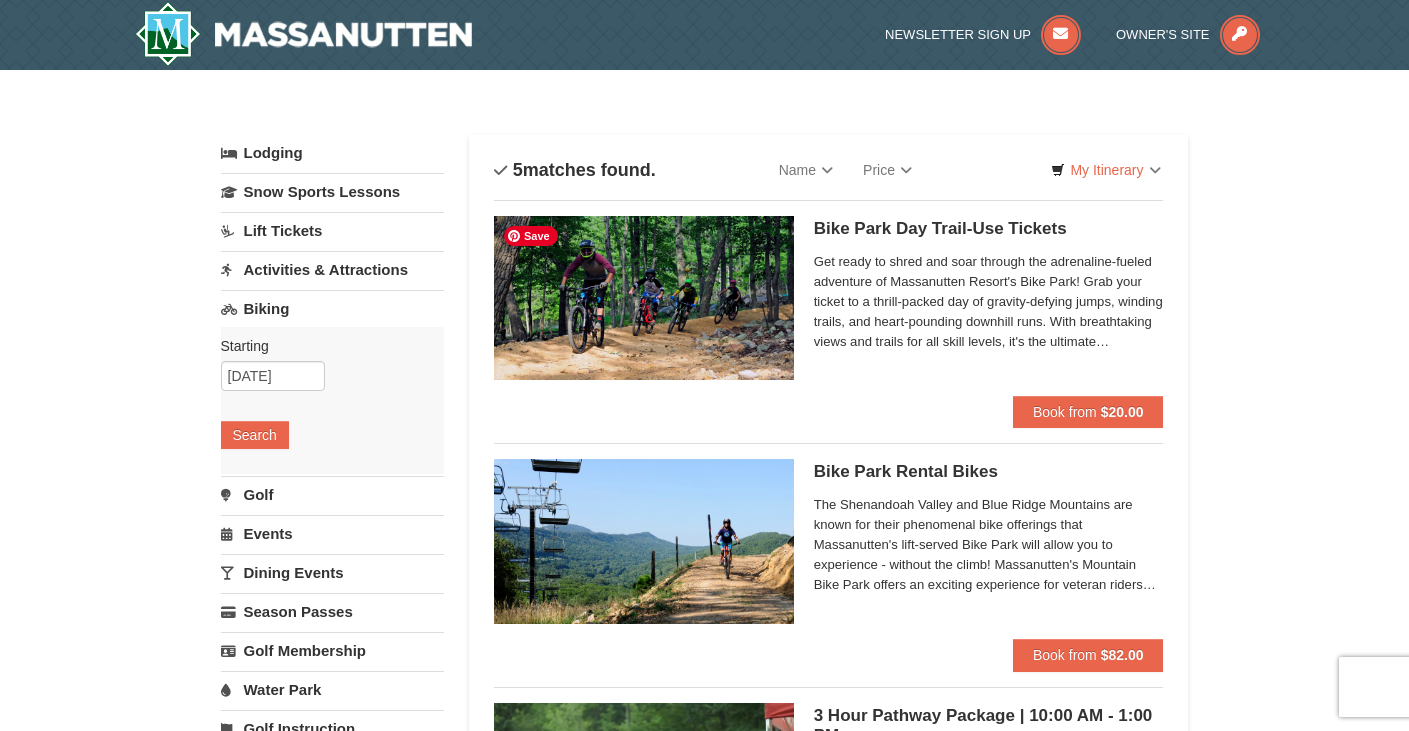 click at bounding box center (644, 298) 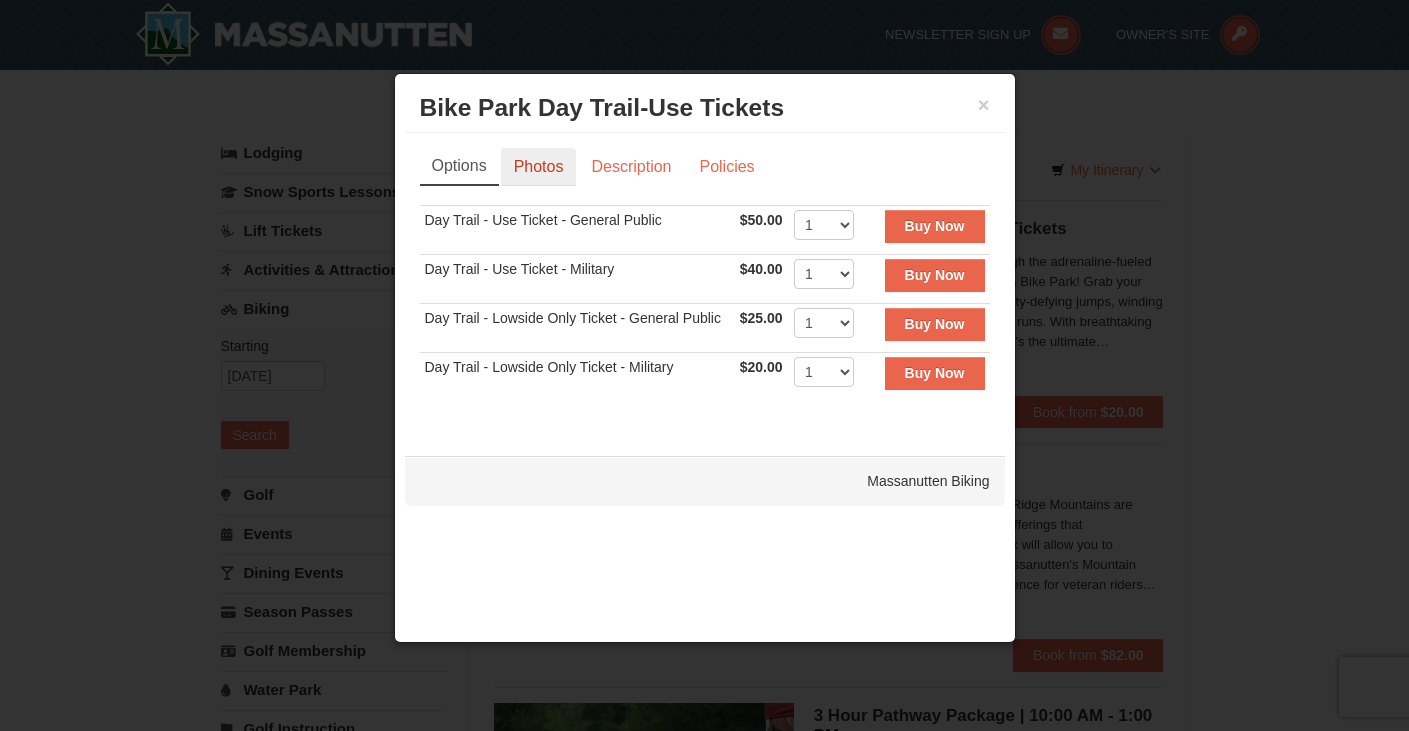 click on "Photos" at bounding box center (539, 167) 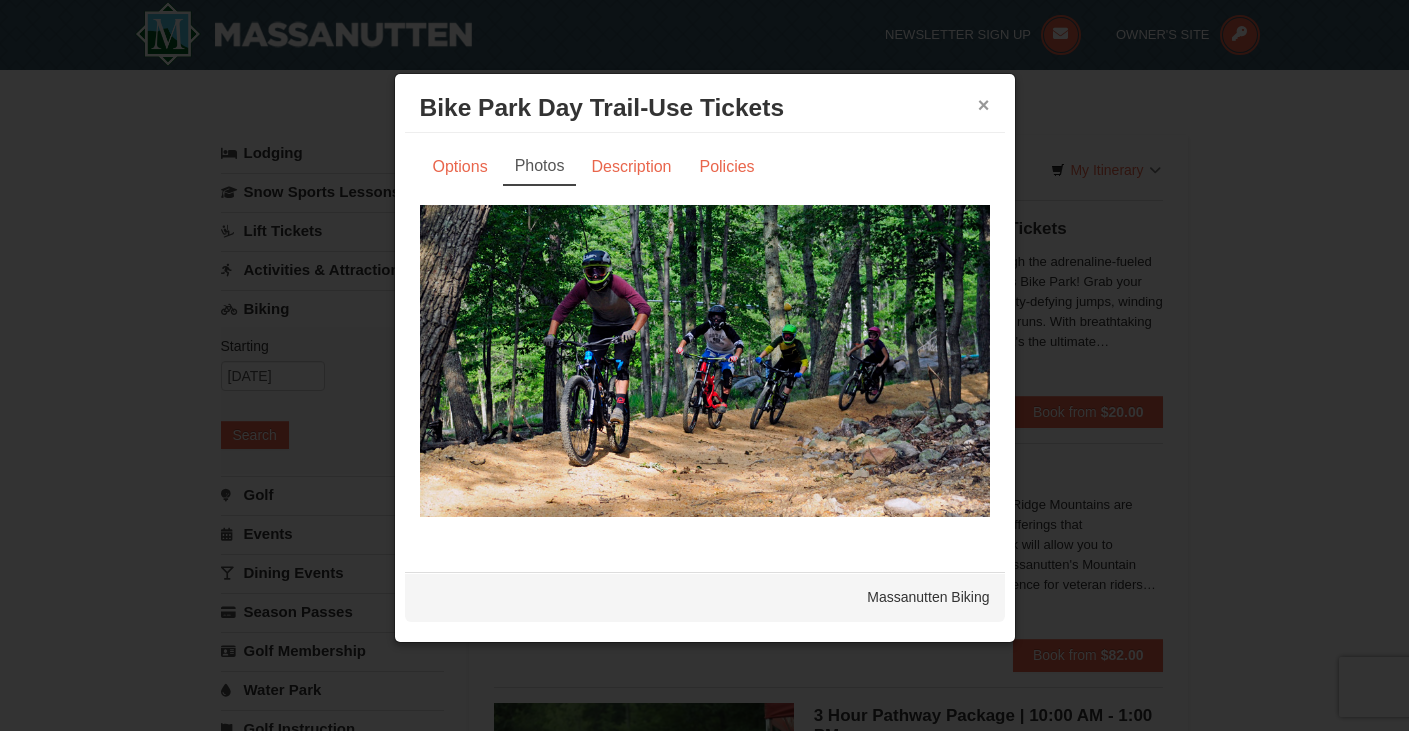 click on "×" at bounding box center [984, 105] 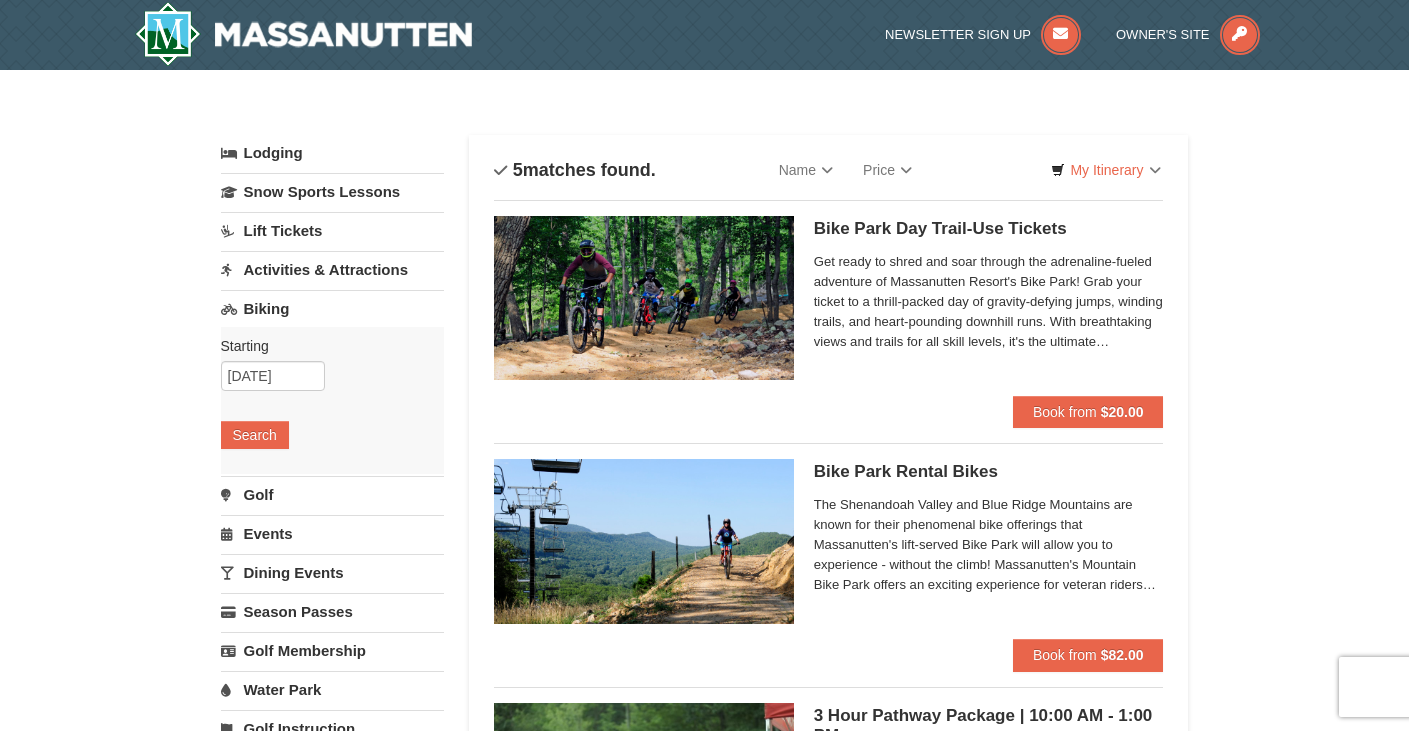 click on "Activities & Attractions" at bounding box center [332, 269] 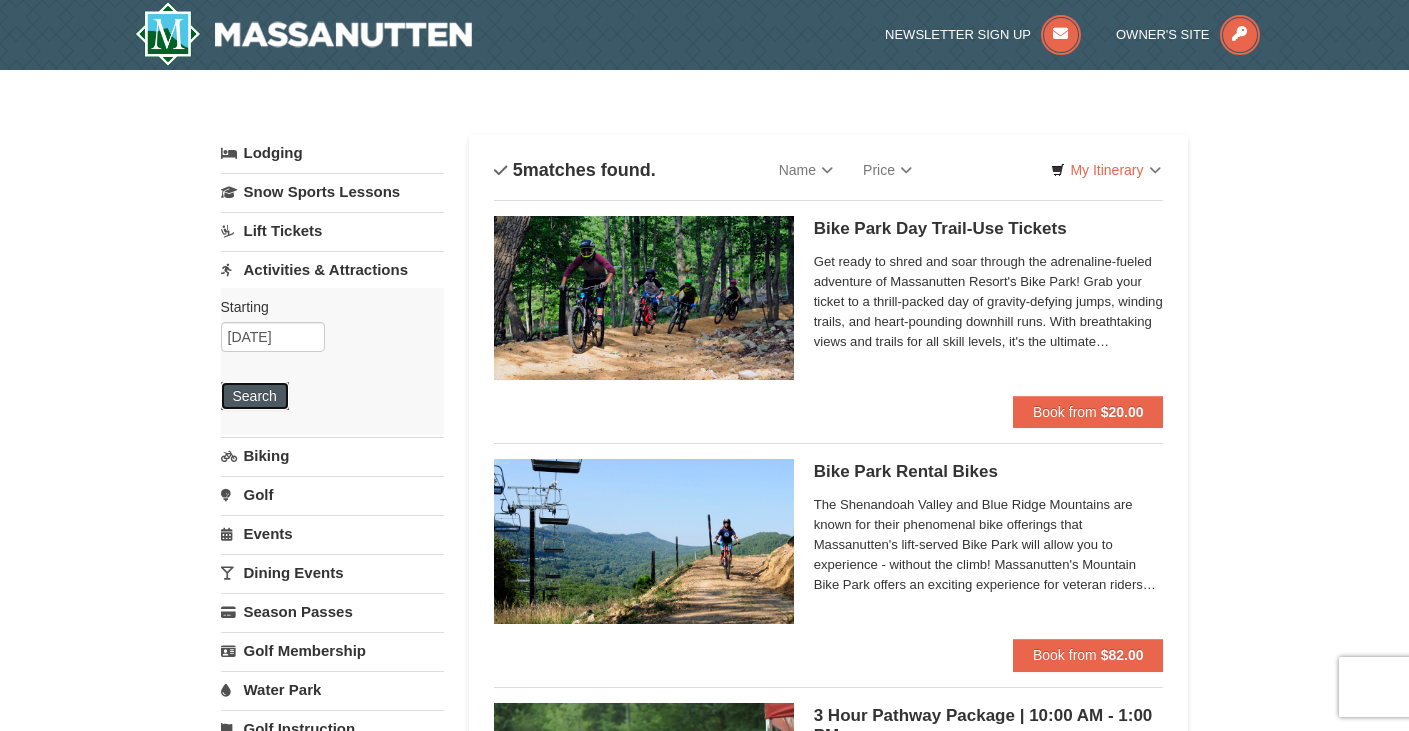 click on "Search" at bounding box center [255, 396] 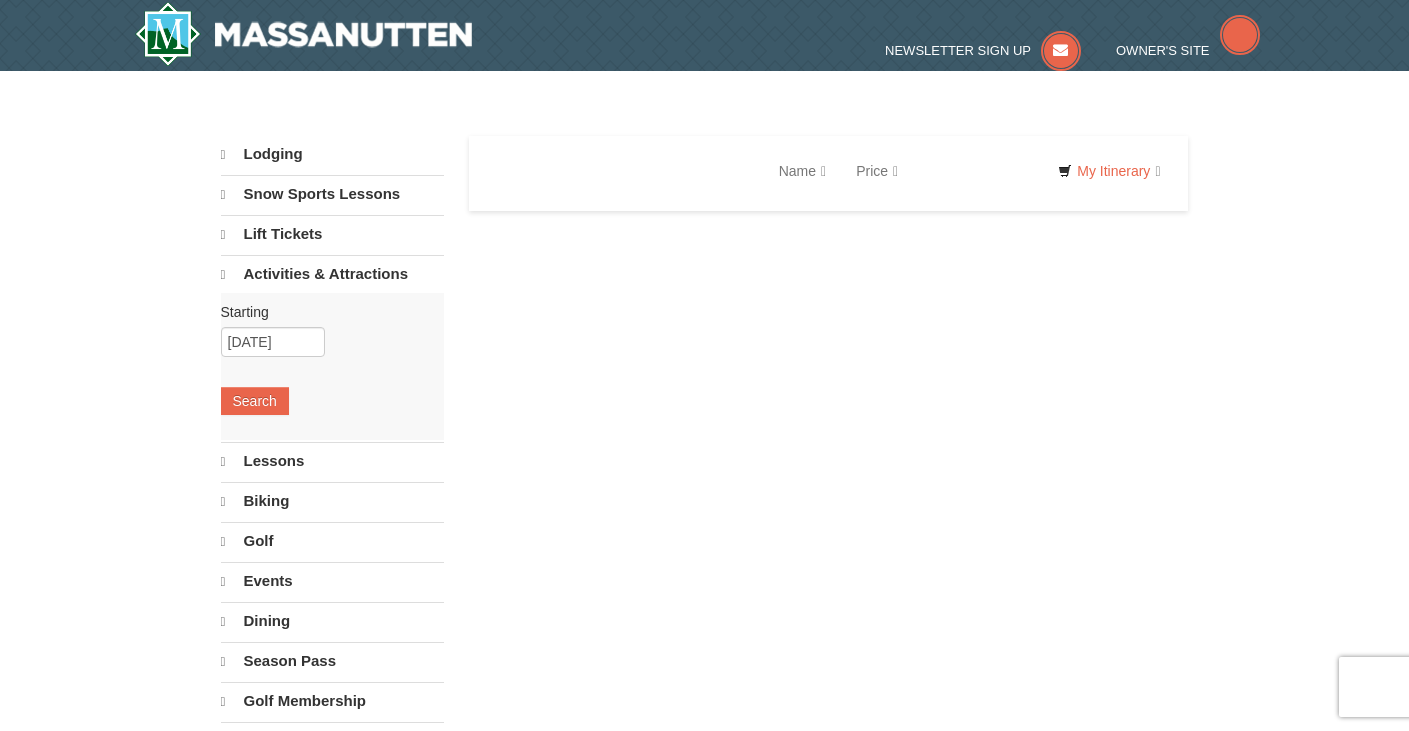 scroll, scrollTop: 0, scrollLeft: 0, axis: both 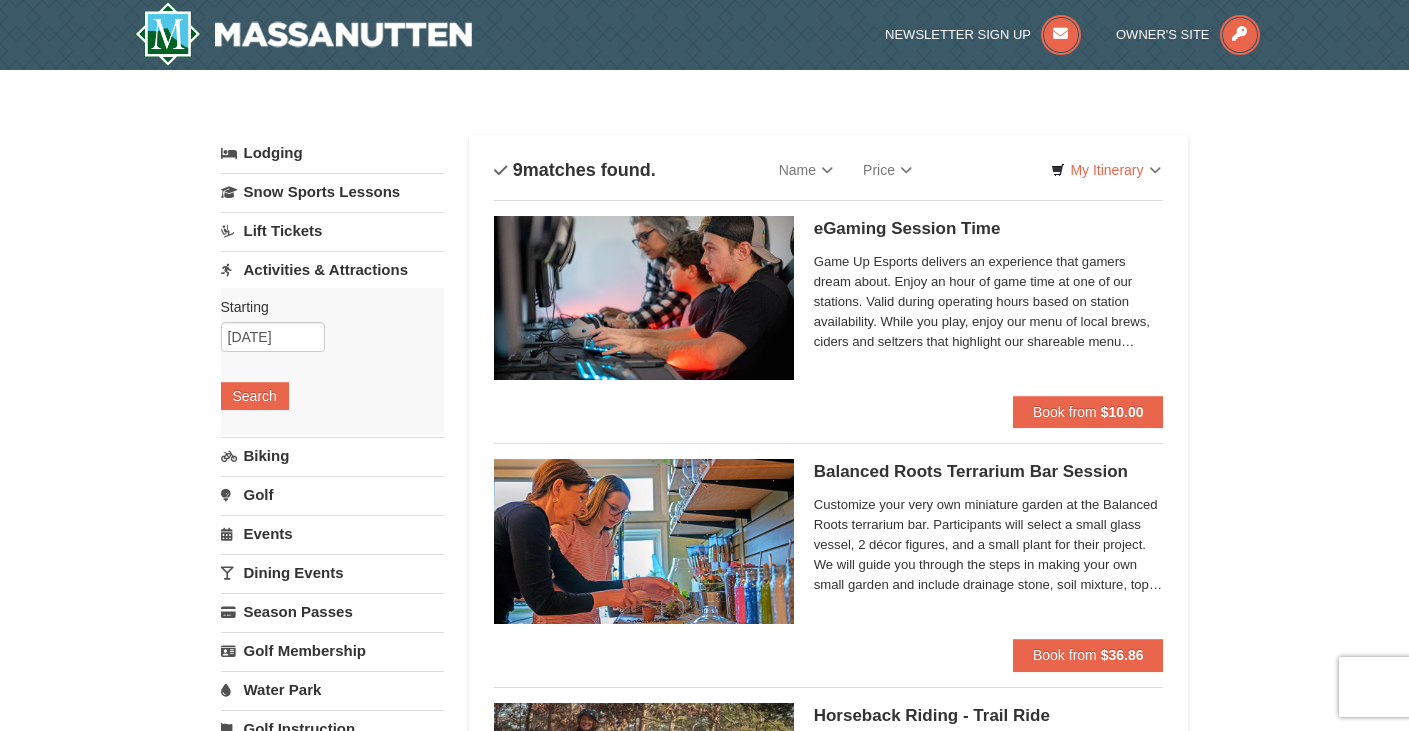 click on "Lift Tickets" at bounding box center [332, 230] 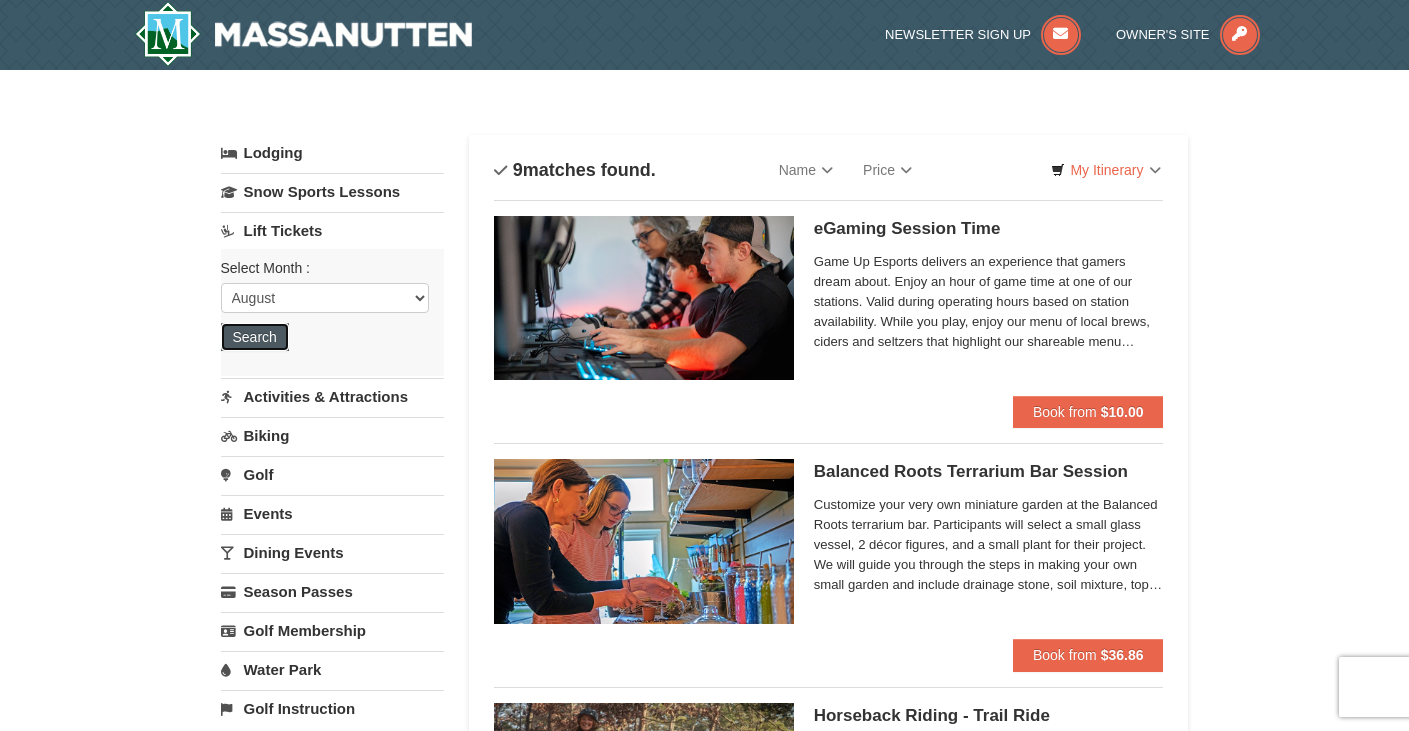 click on "Search" at bounding box center (255, 337) 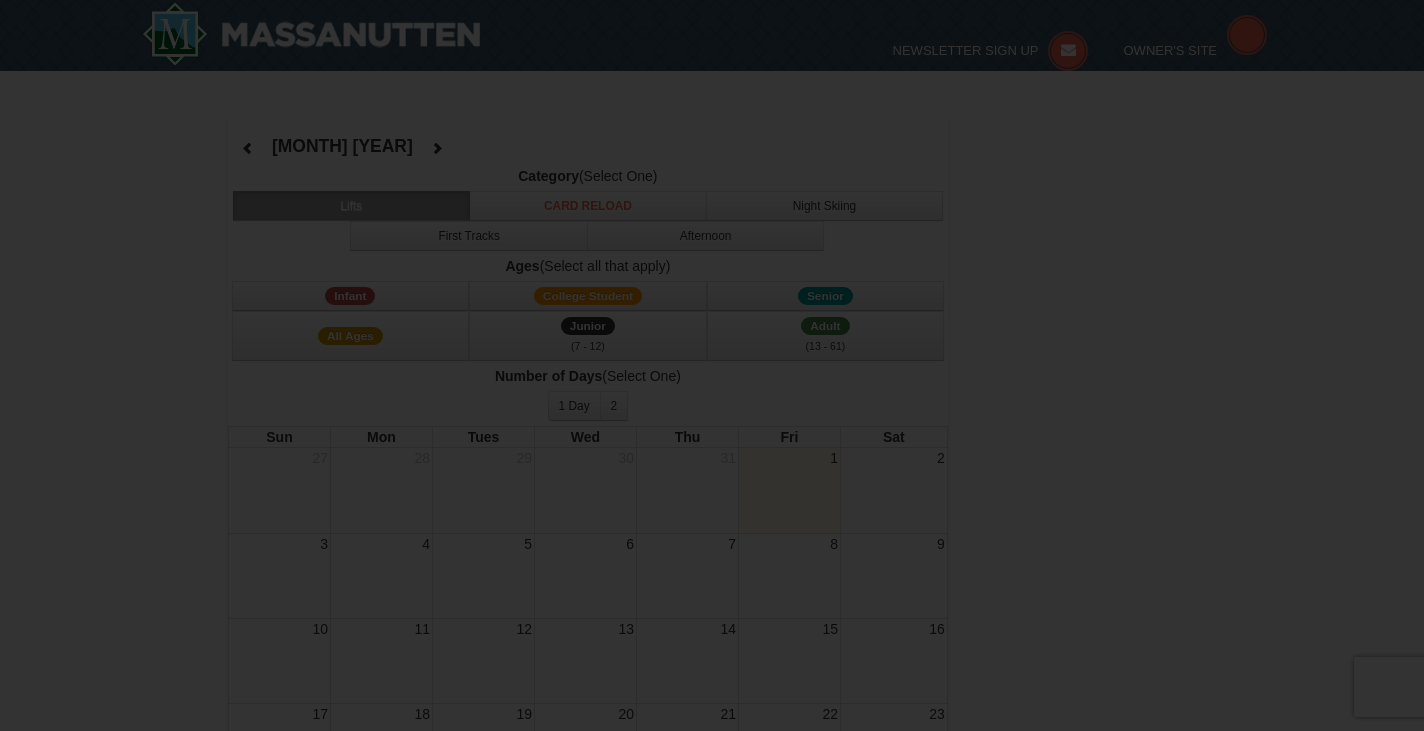 select on "8" 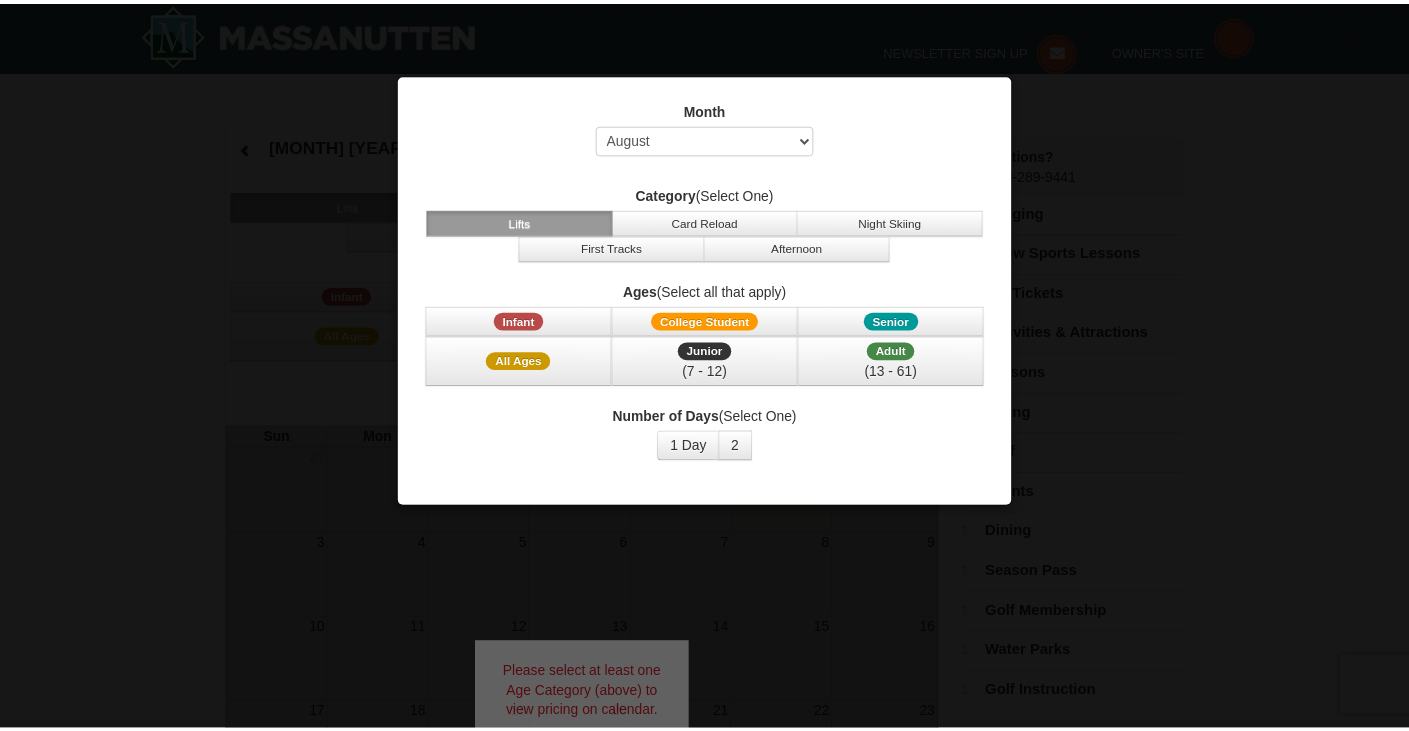 scroll, scrollTop: 0, scrollLeft: 0, axis: both 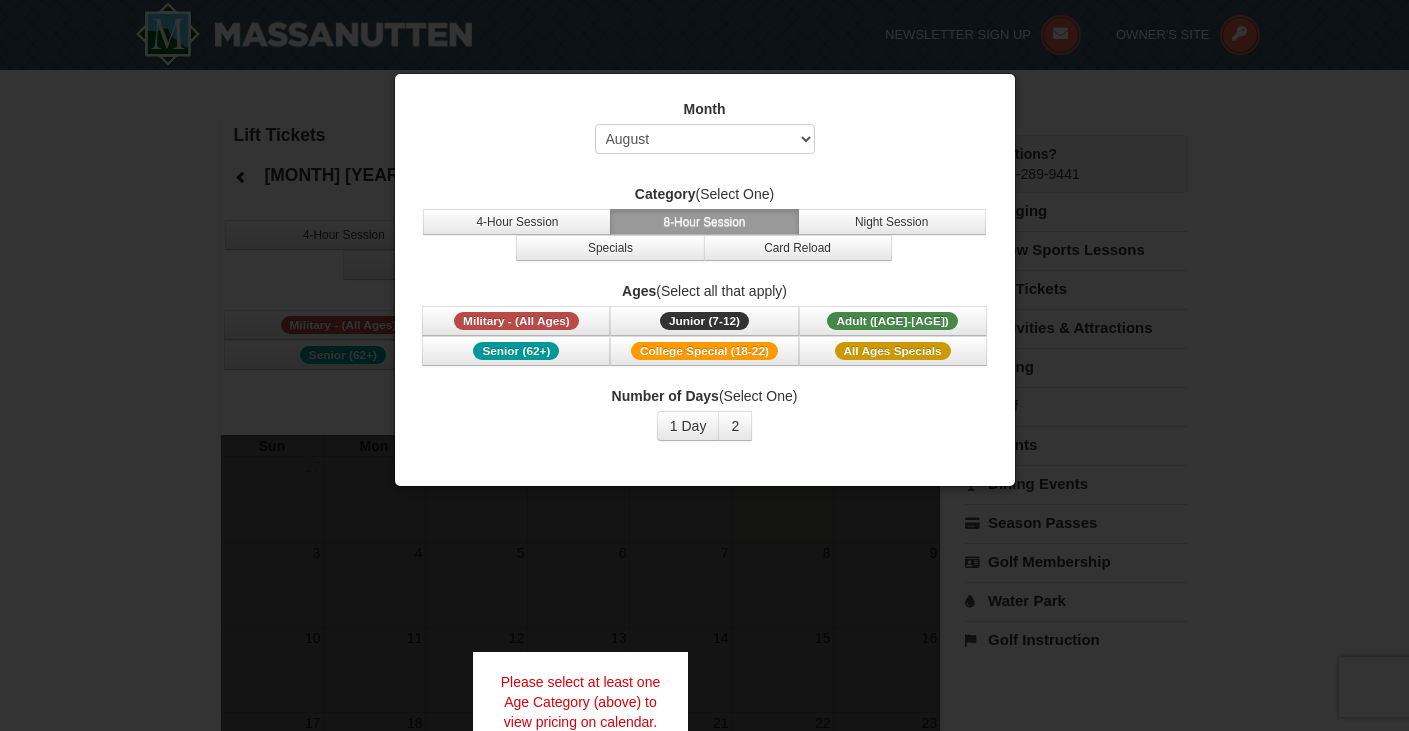 click at bounding box center (704, 365) 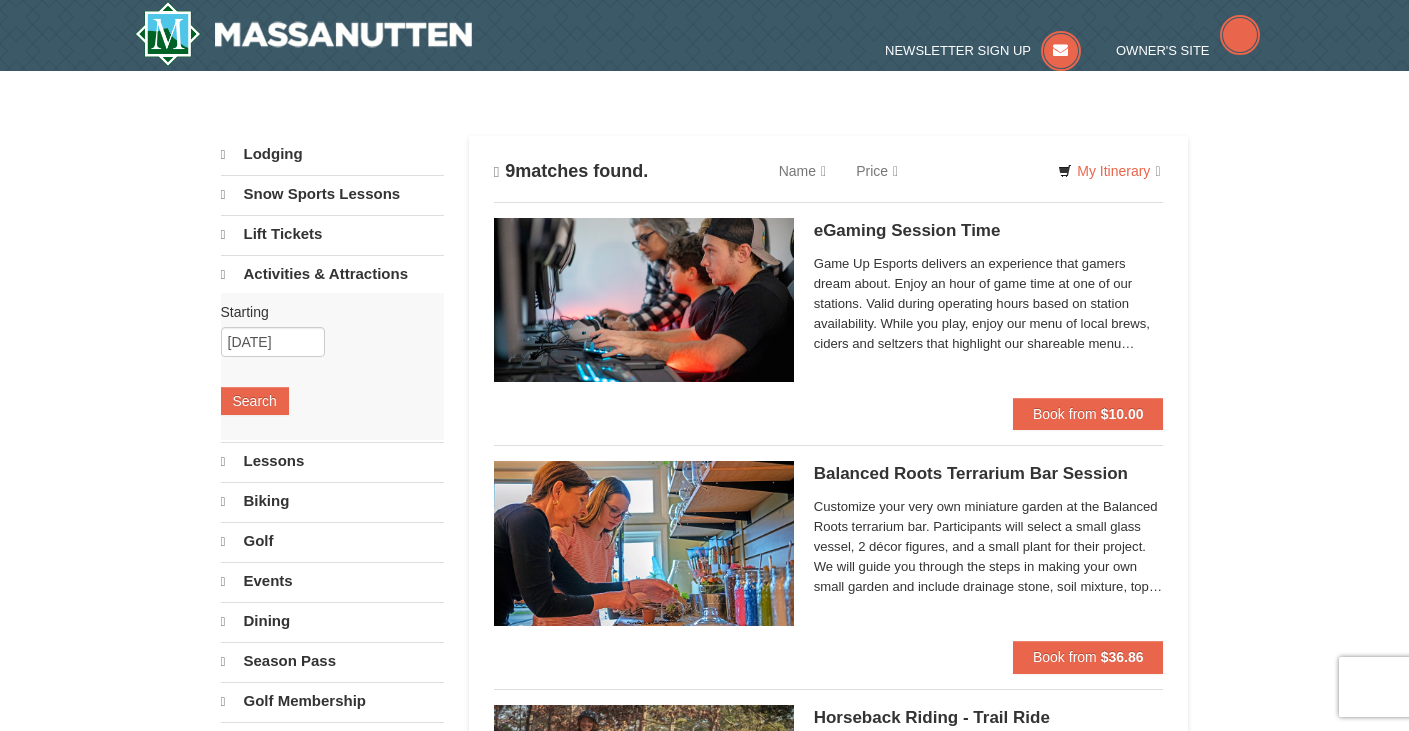scroll, scrollTop: 0, scrollLeft: 0, axis: both 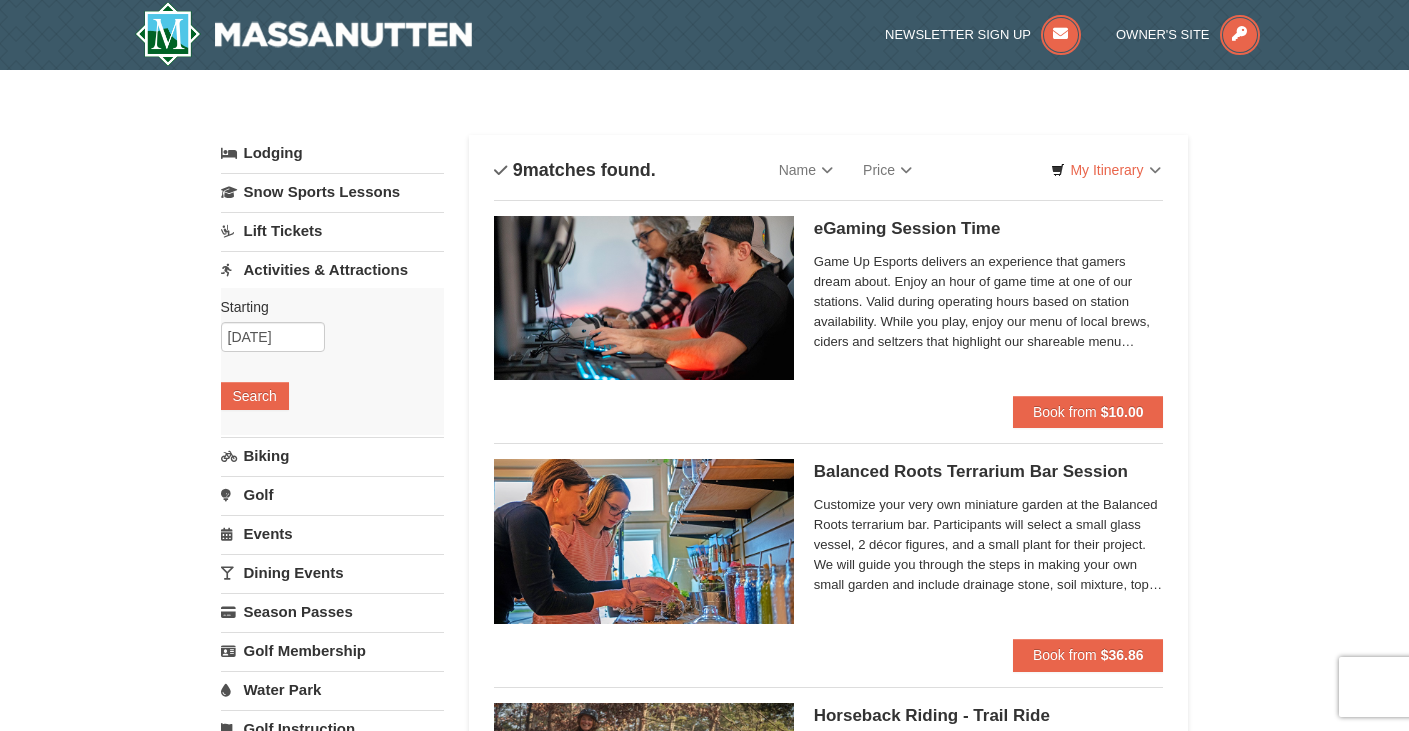 click on "Events" at bounding box center [332, 533] 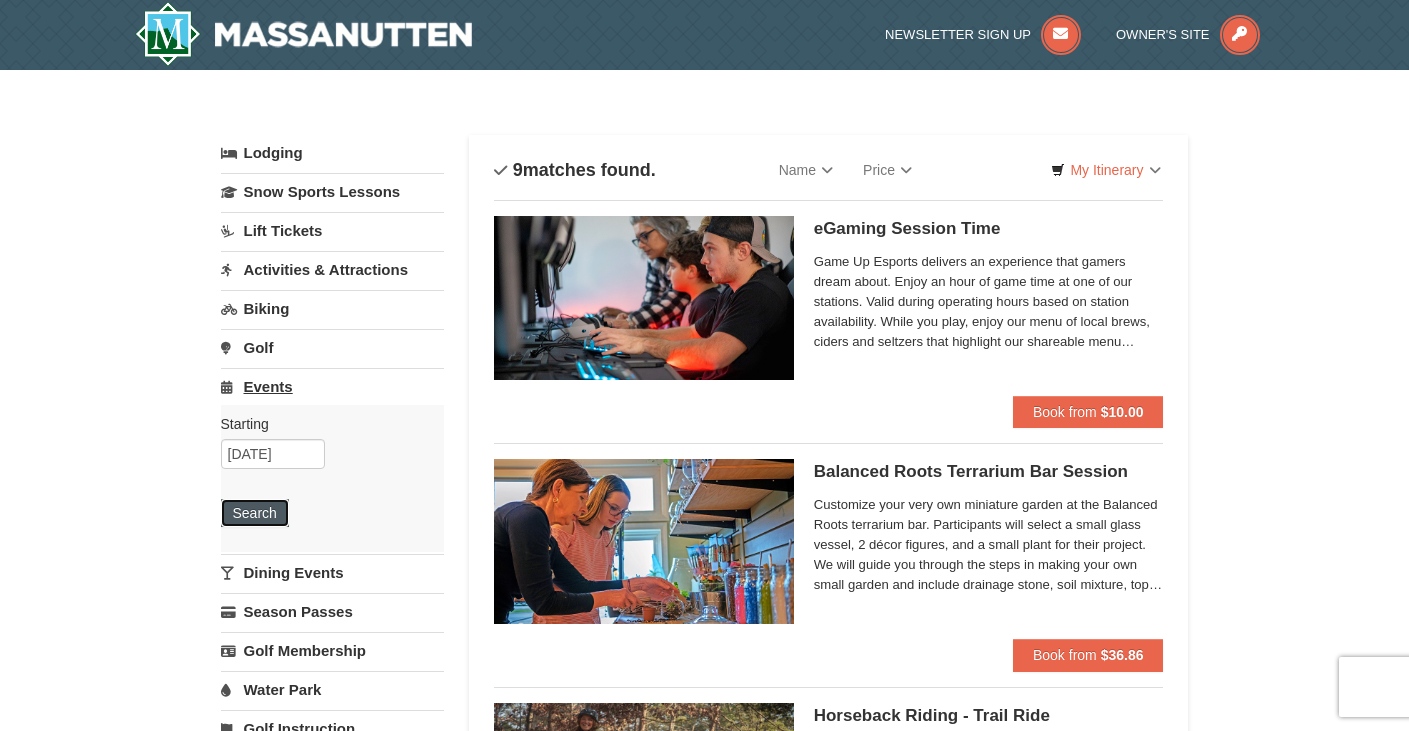 click on "Search" at bounding box center [255, 513] 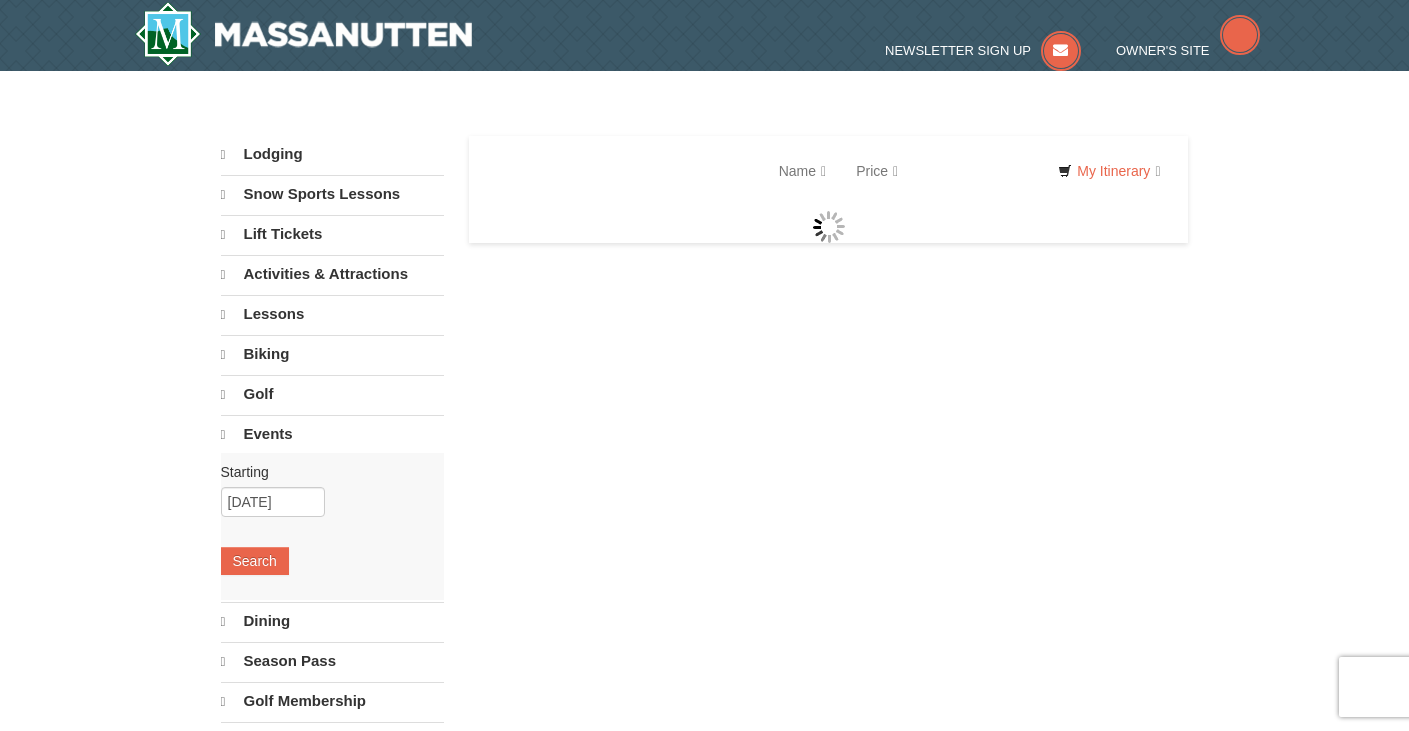 scroll, scrollTop: 0, scrollLeft: 0, axis: both 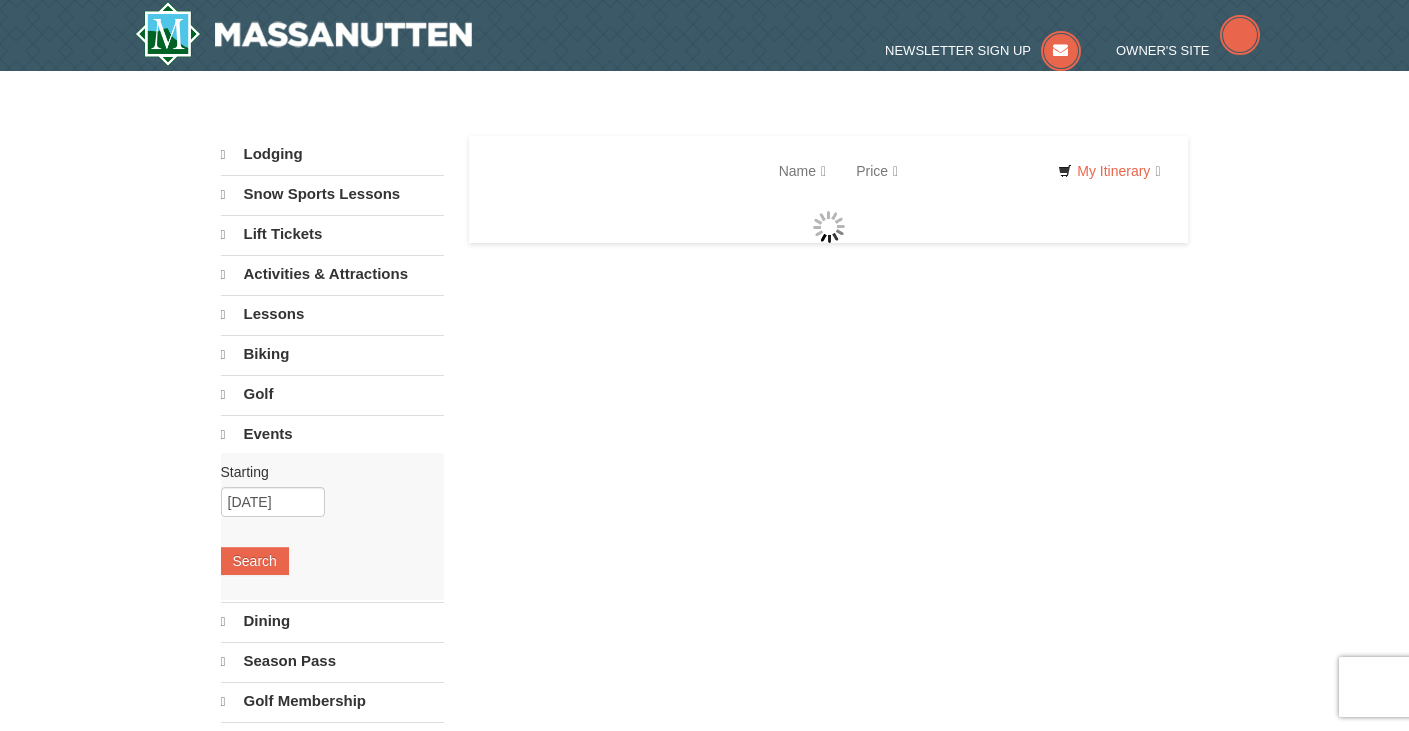 select on "8" 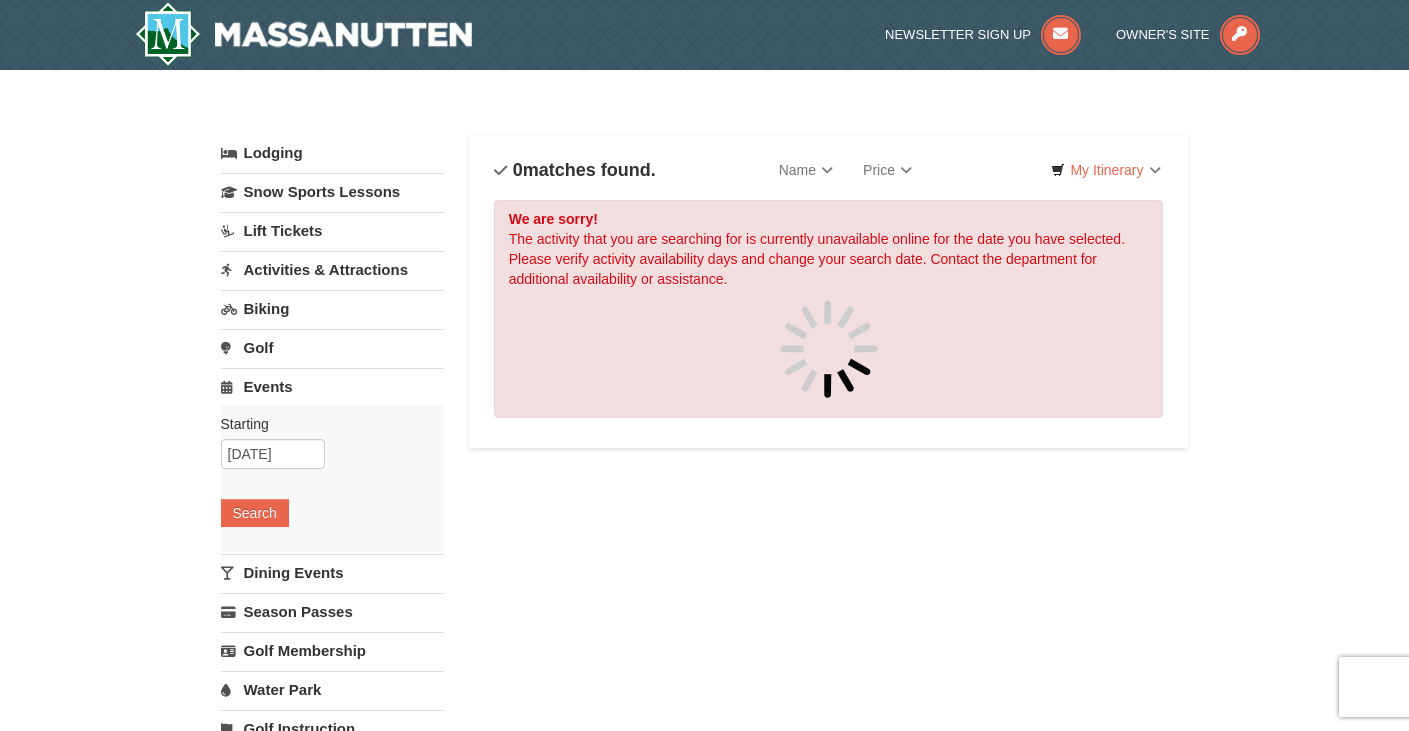 scroll, scrollTop: 0, scrollLeft: 0, axis: both 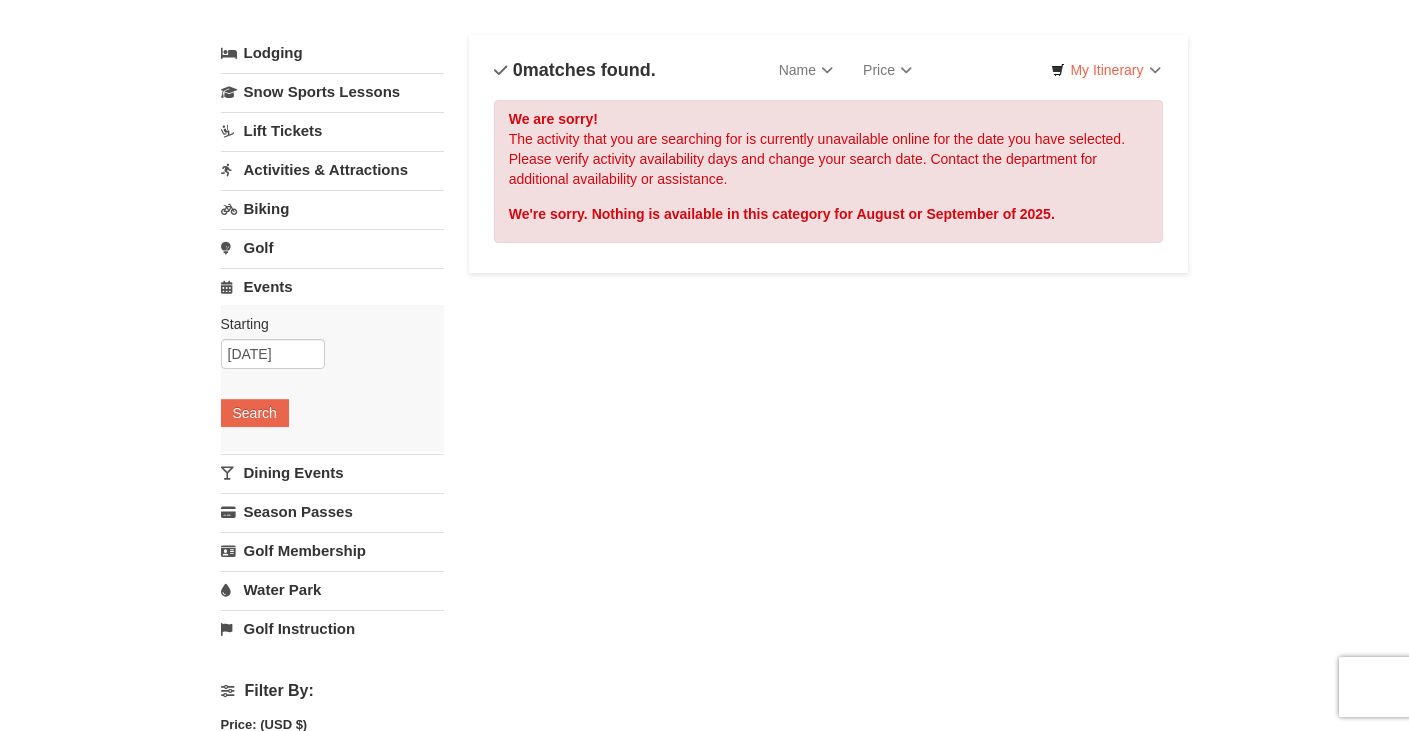 click on "Dining Events" at bounding box center (332, 472) 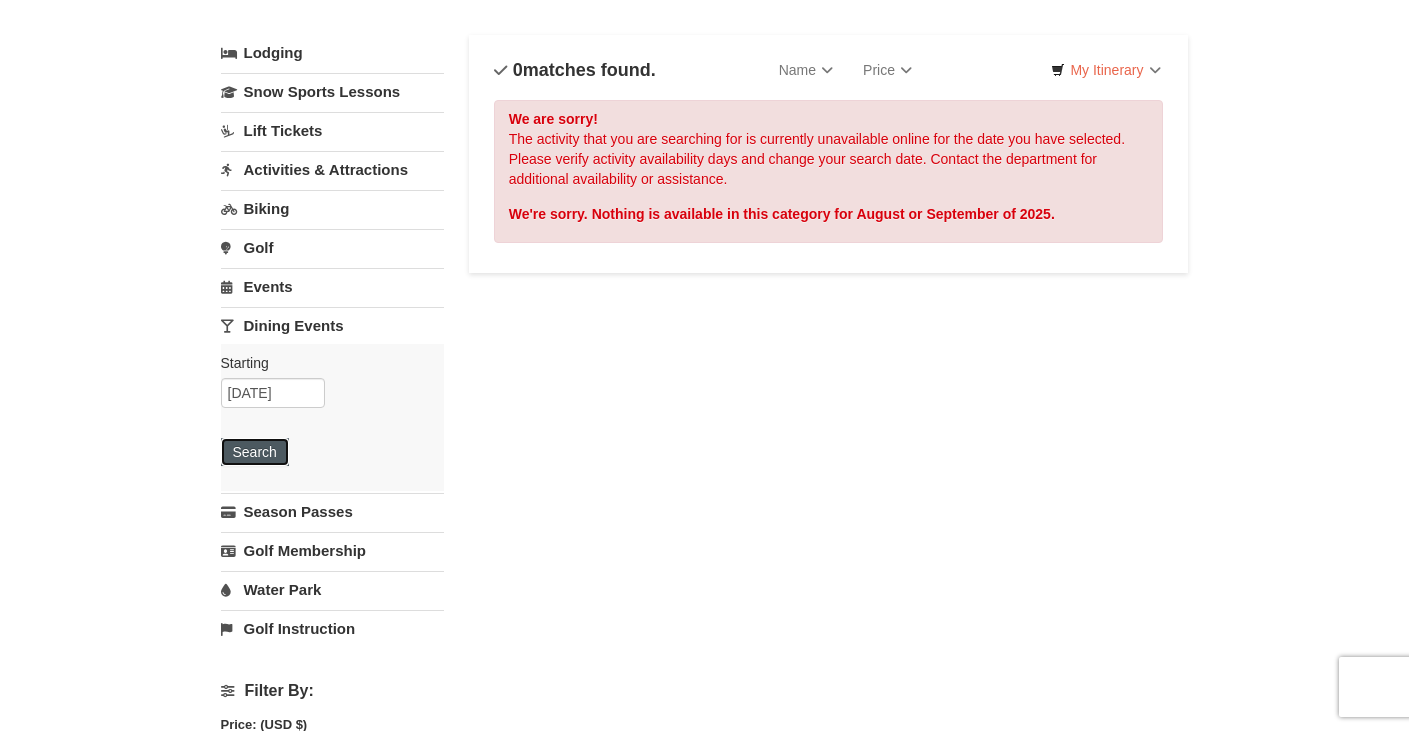 click on "Search" at bounding box center (255, 452) 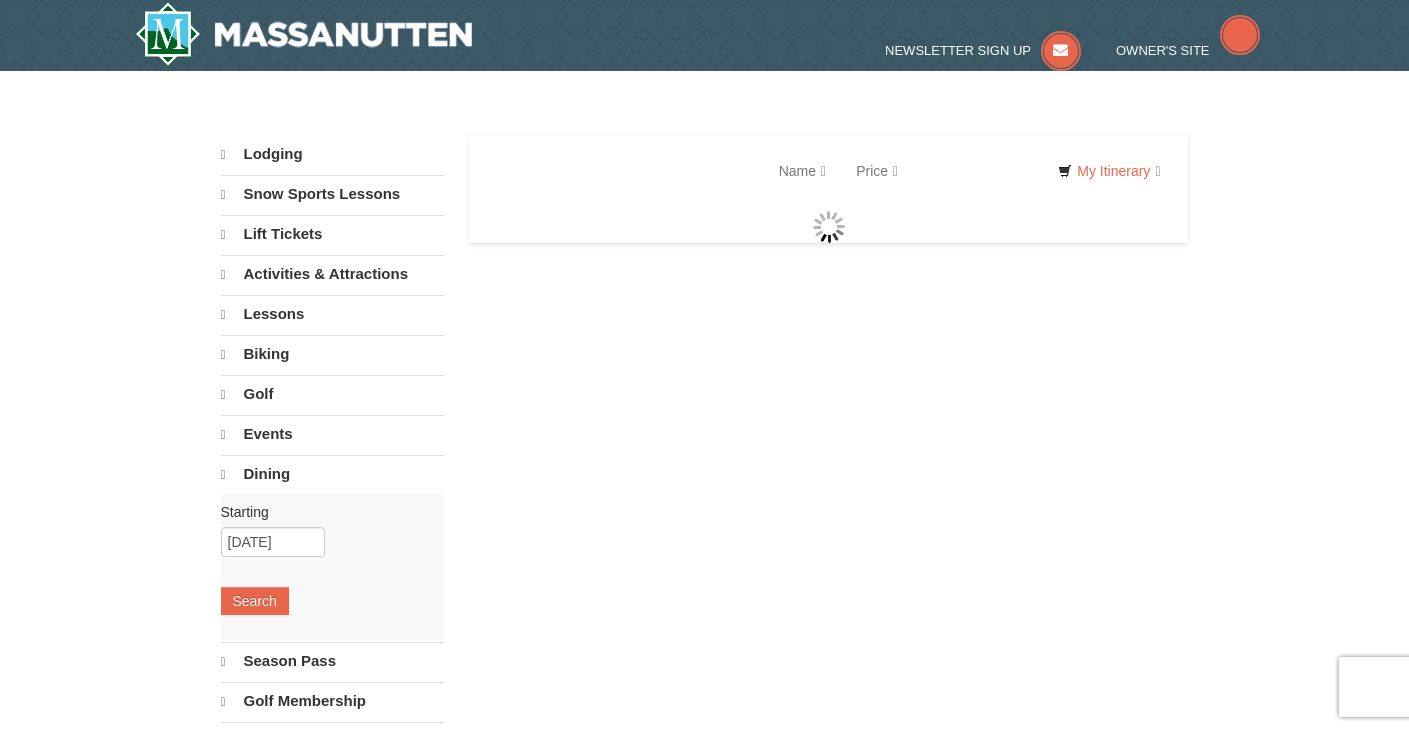 scroll, scrollTop: 0, scrollLeft: 0, axis: both 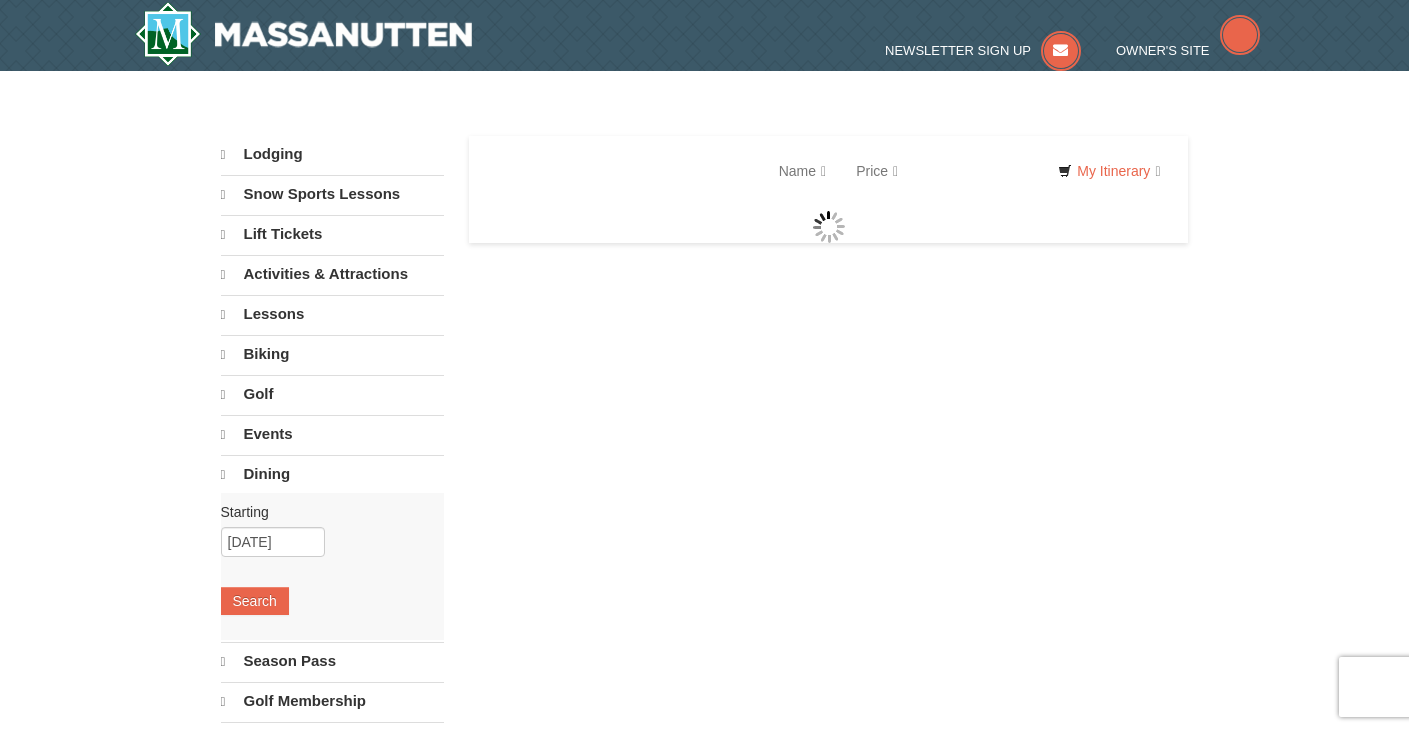 select on "8" 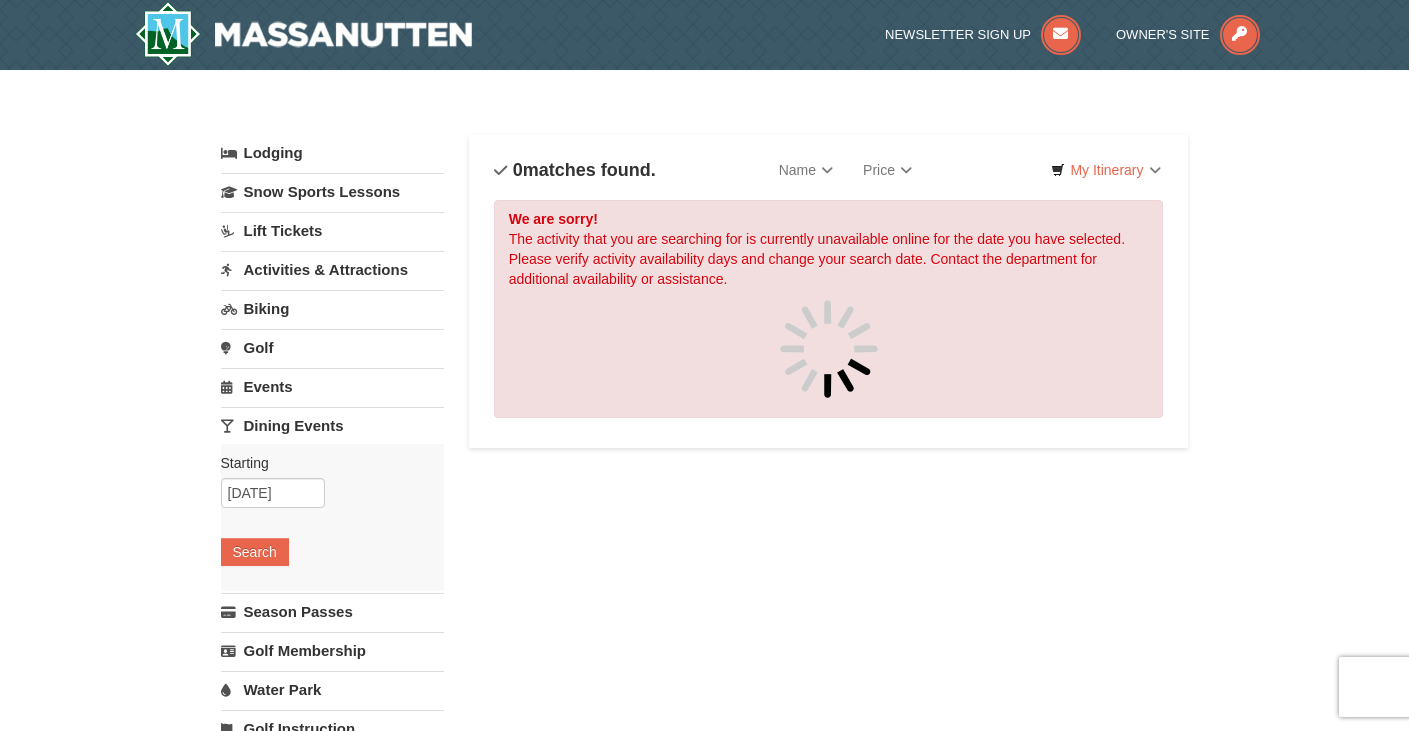 scroll, scrollTop: 0, scrollLeft: 0, axis: both 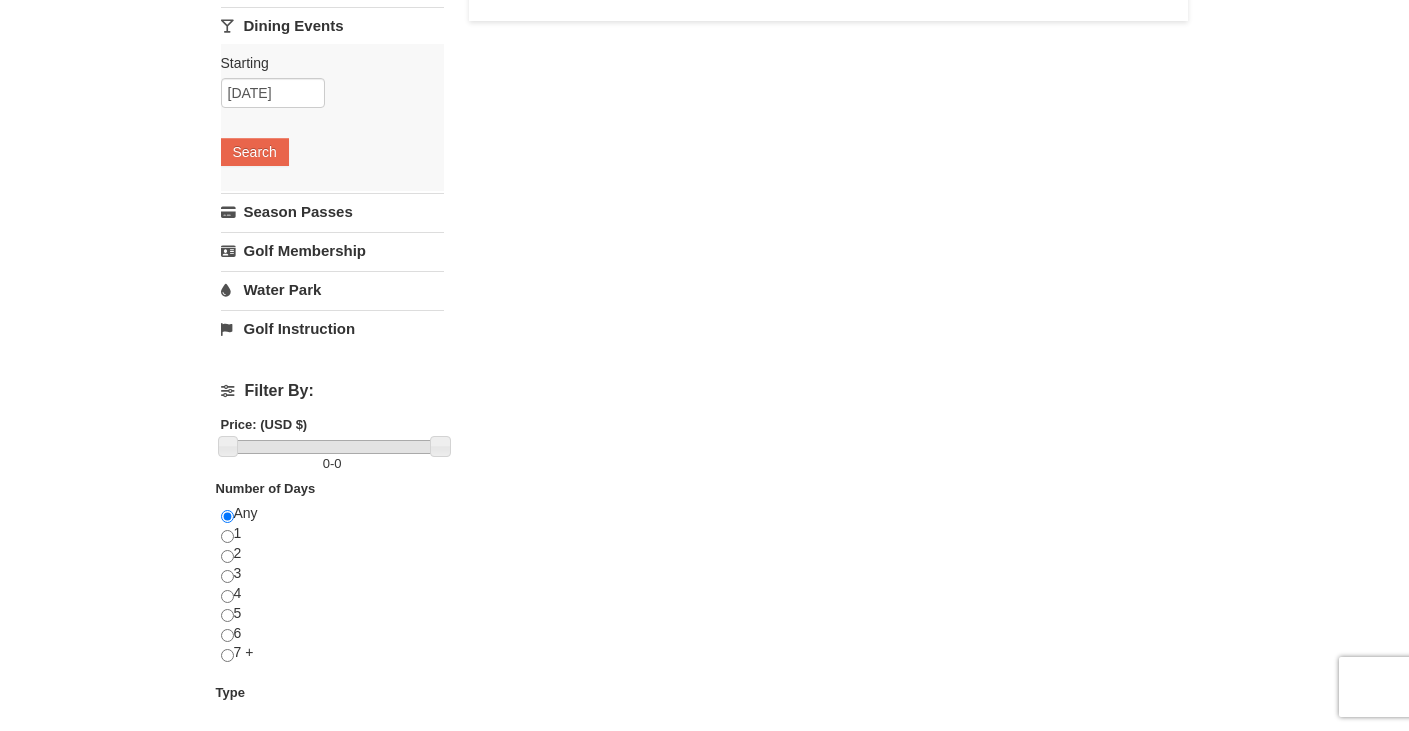 click on "Water Park" at bounding box center [332, 289] 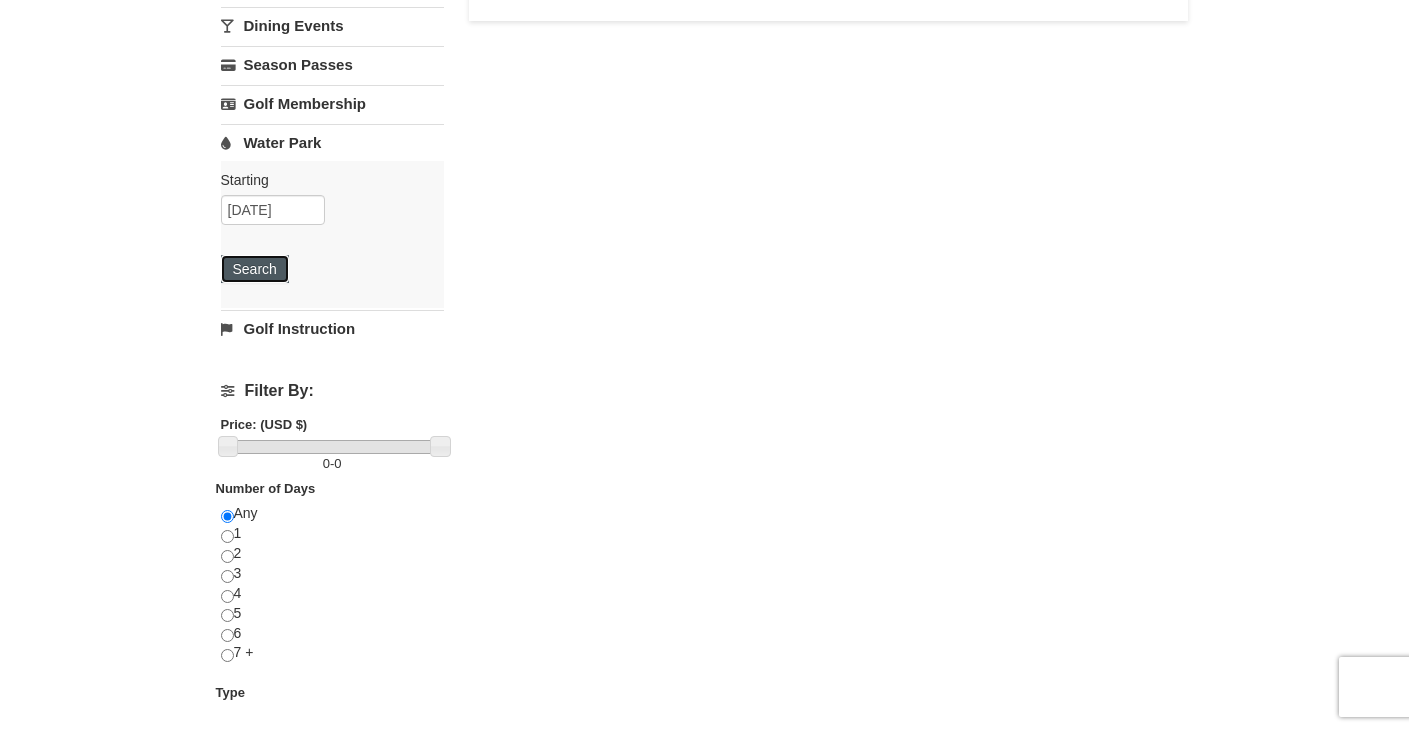 click on "Search" at bounding box center [255, 269] 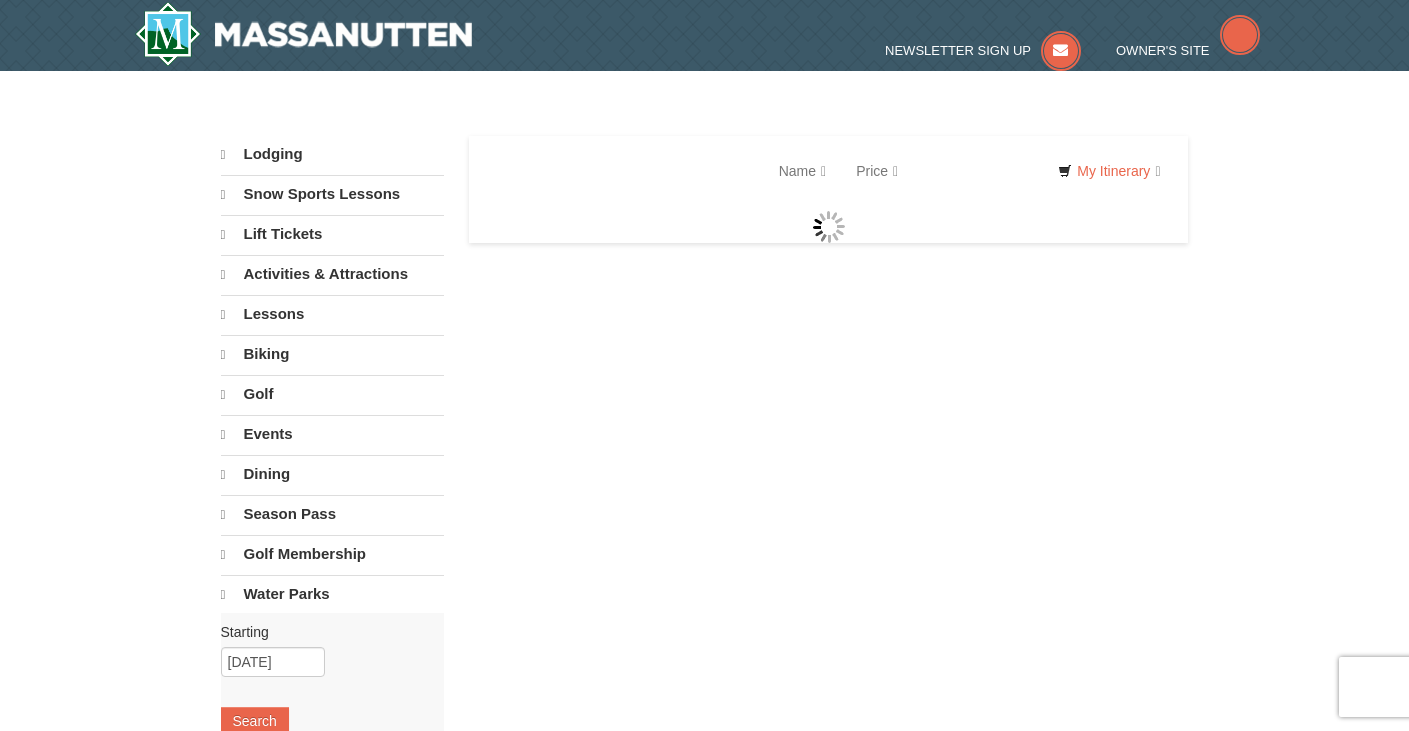 scroll, scrollTop: 0, scrollLeft: 0, axis: both 